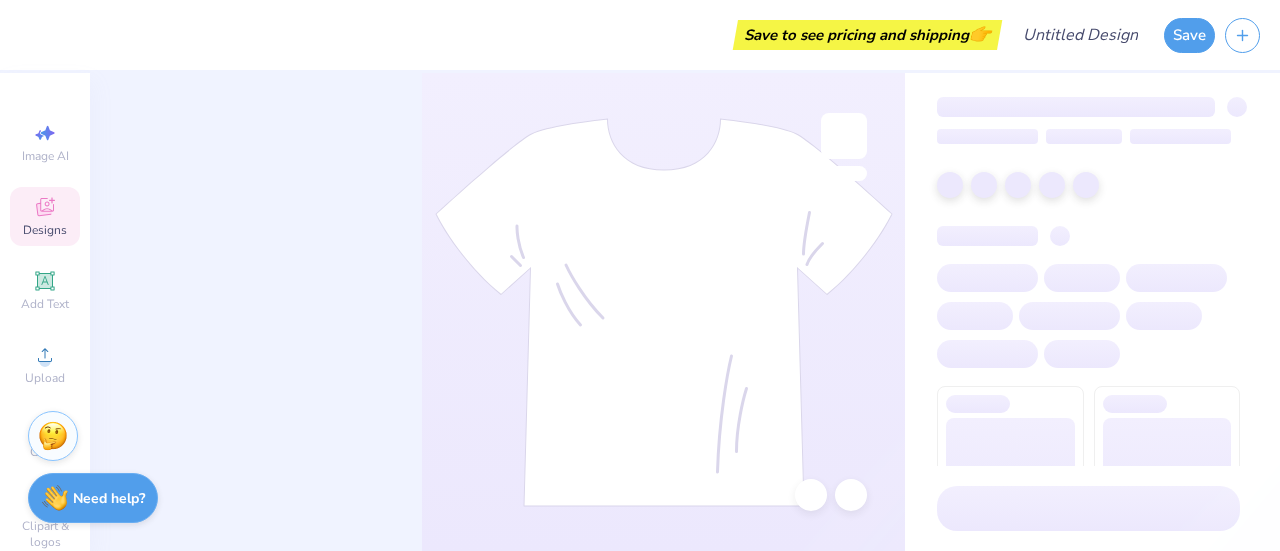 scroll, scrollTop: 0, scrollLeft: 0, axis: both 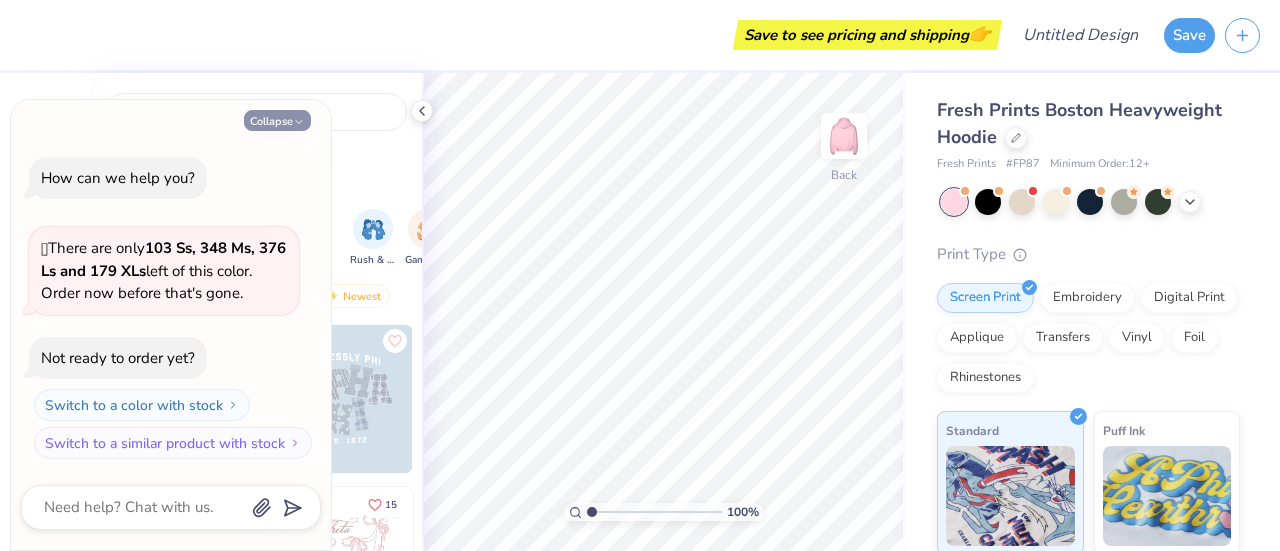 click 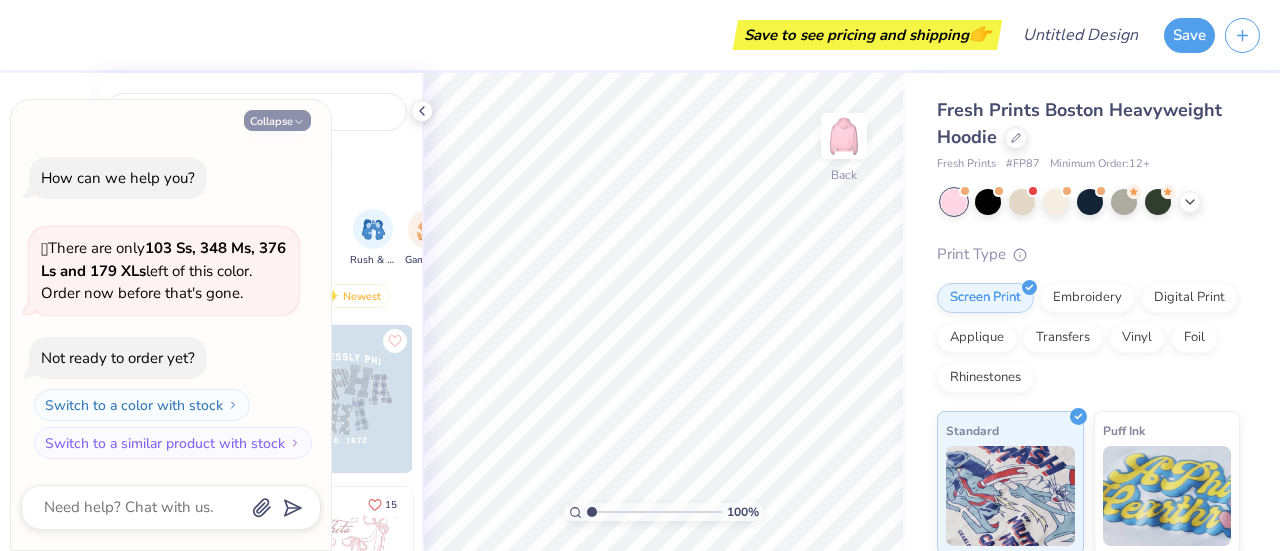 type on "x" 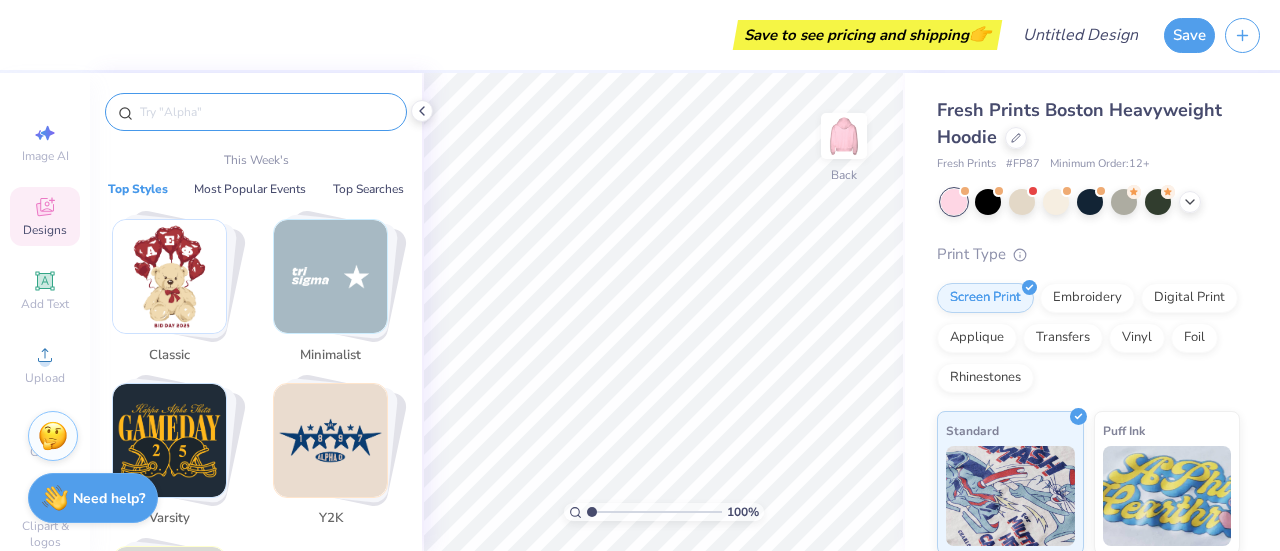 click at bounding box center (266, 112) 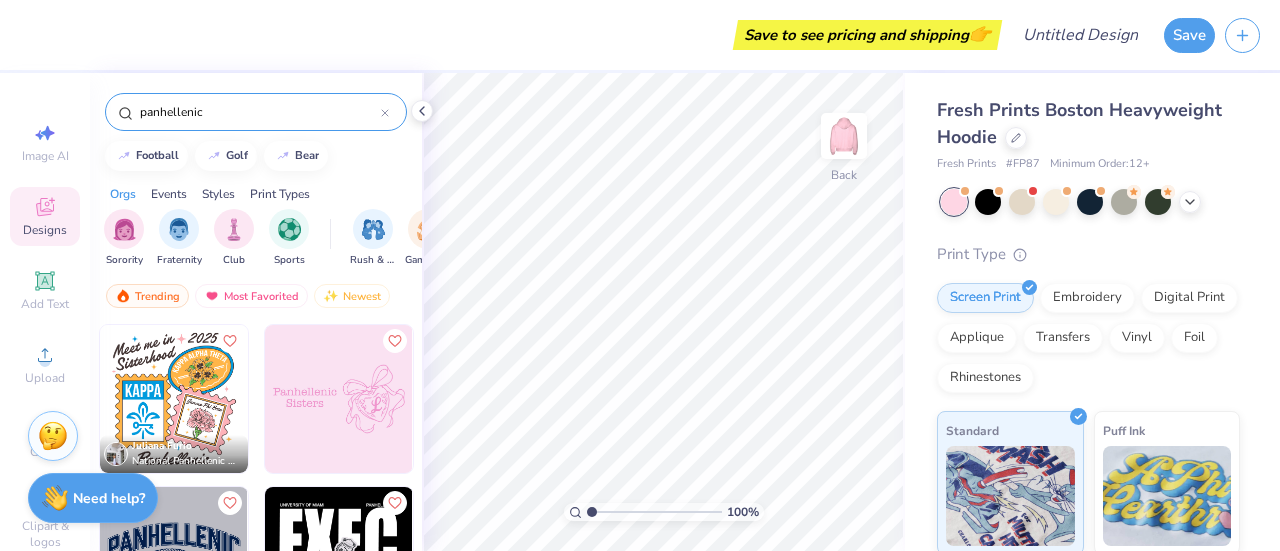 scroll, scrollTop: 263, scrollLeft: 0, axis: vertical 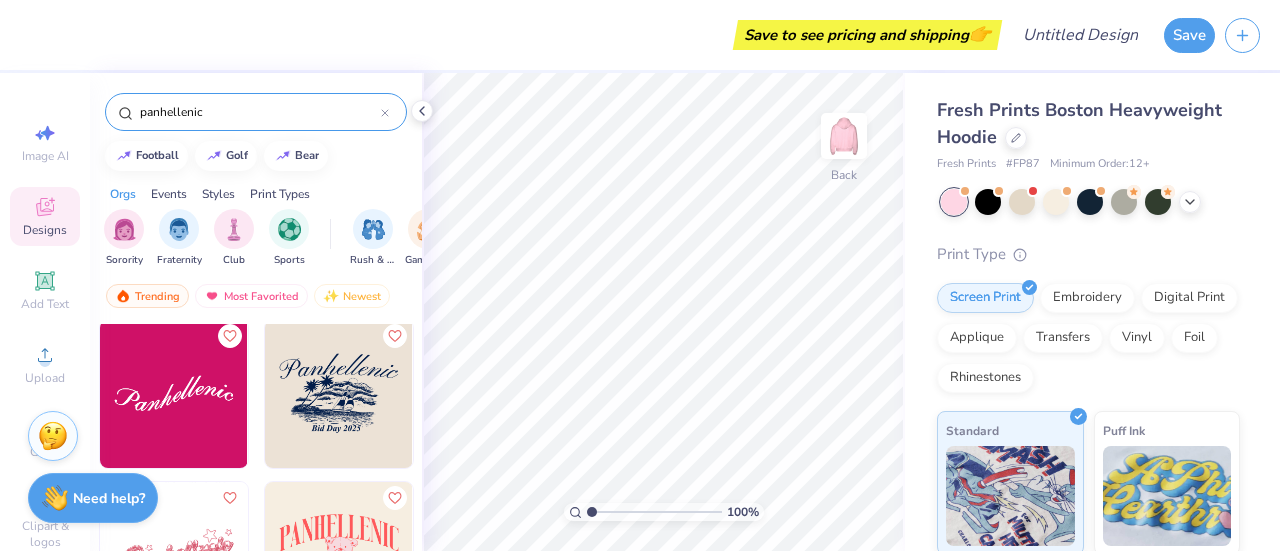 type on "panhellenic" 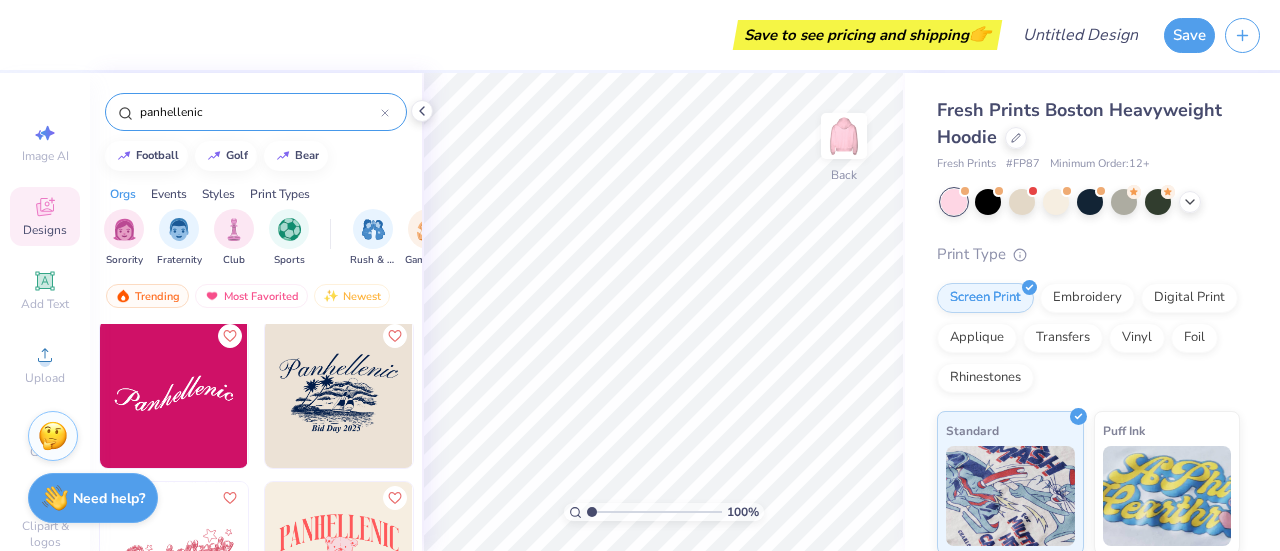 click at bounding box center [174, 394] 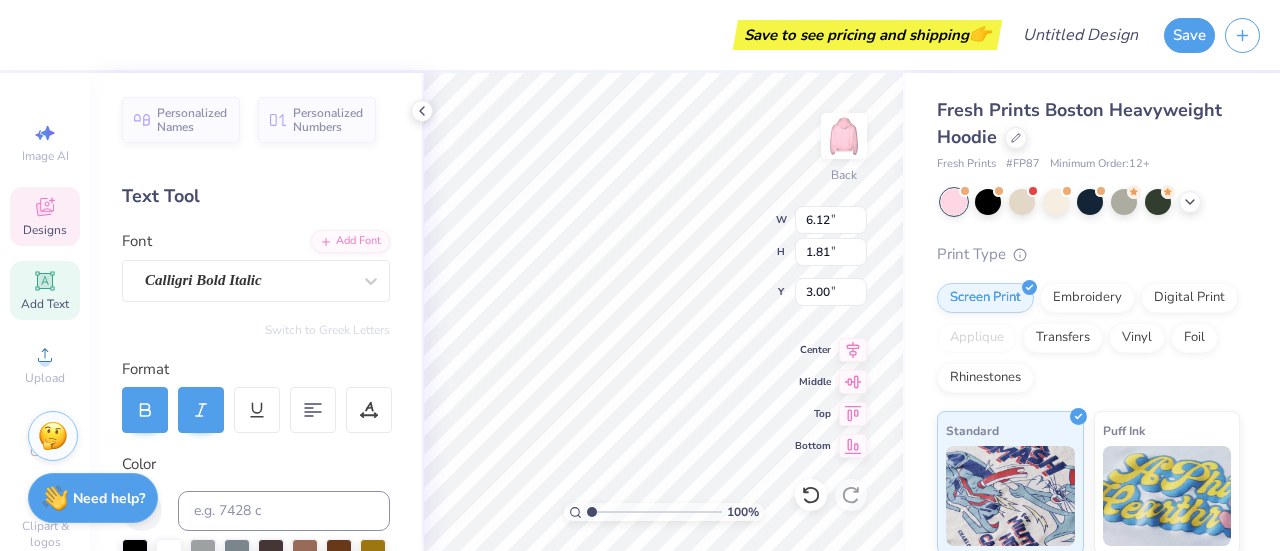 scroll, scrollTop: 16, scrollLeft: 2, axis: both 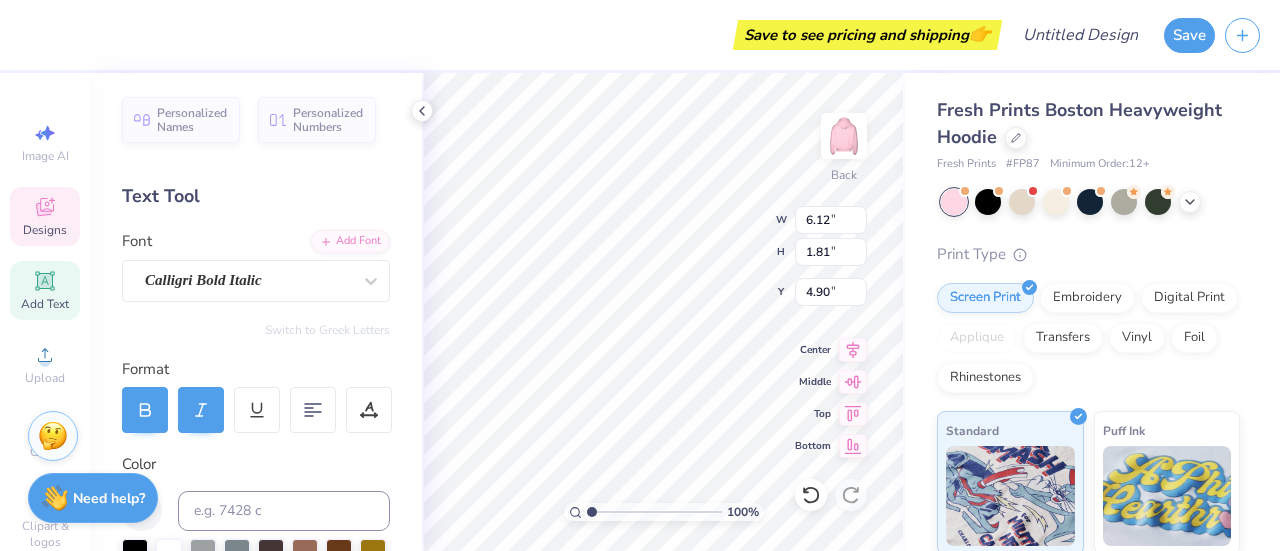 click on "Designs" at bounding box center [45, 216] 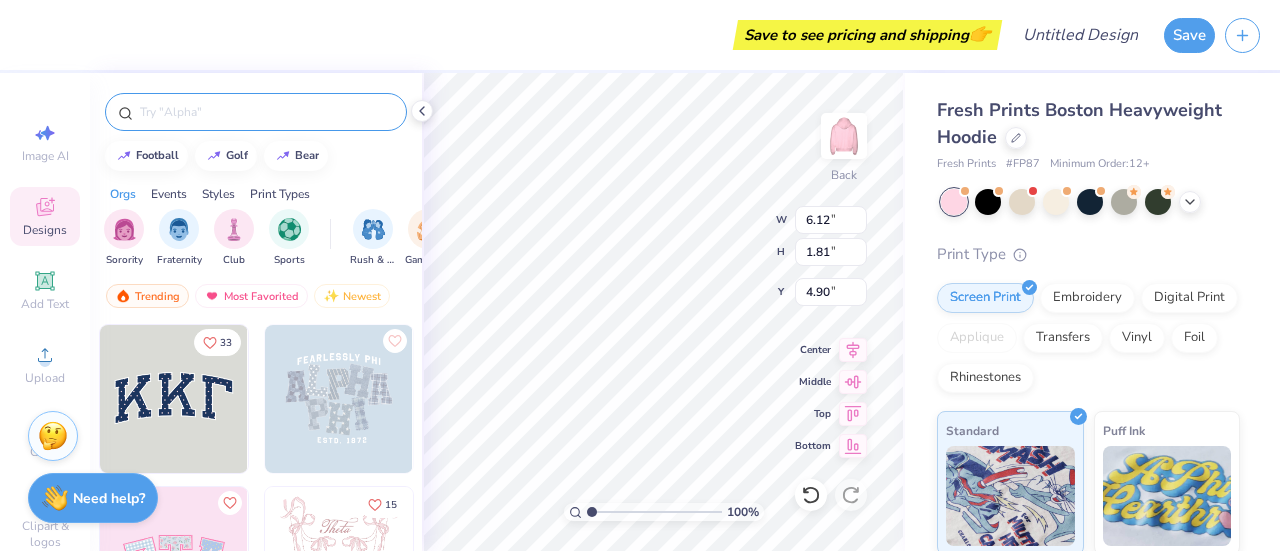 click at bounding box center [266, 112] 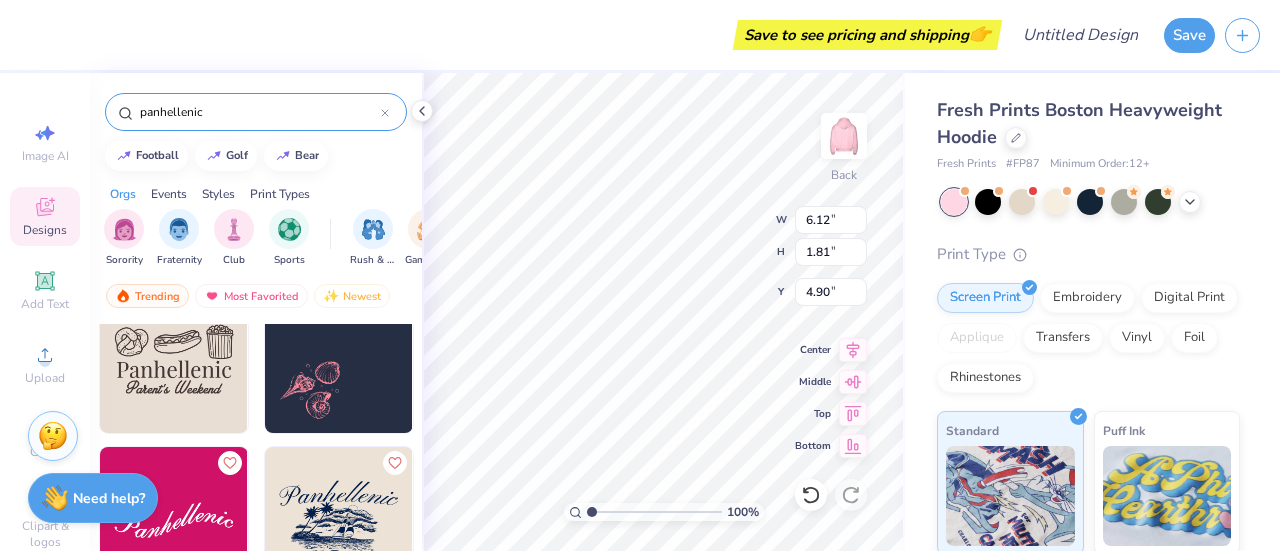 scroll, scrollTop: 790, scrollLeft: 0, axis: vertical 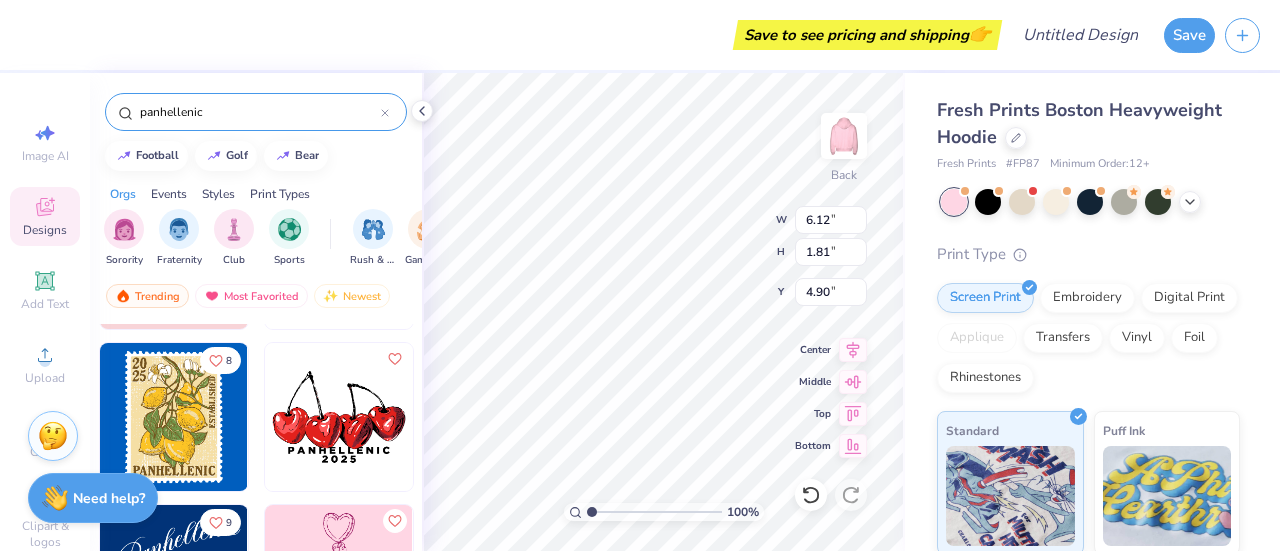 type on "panhellenic" 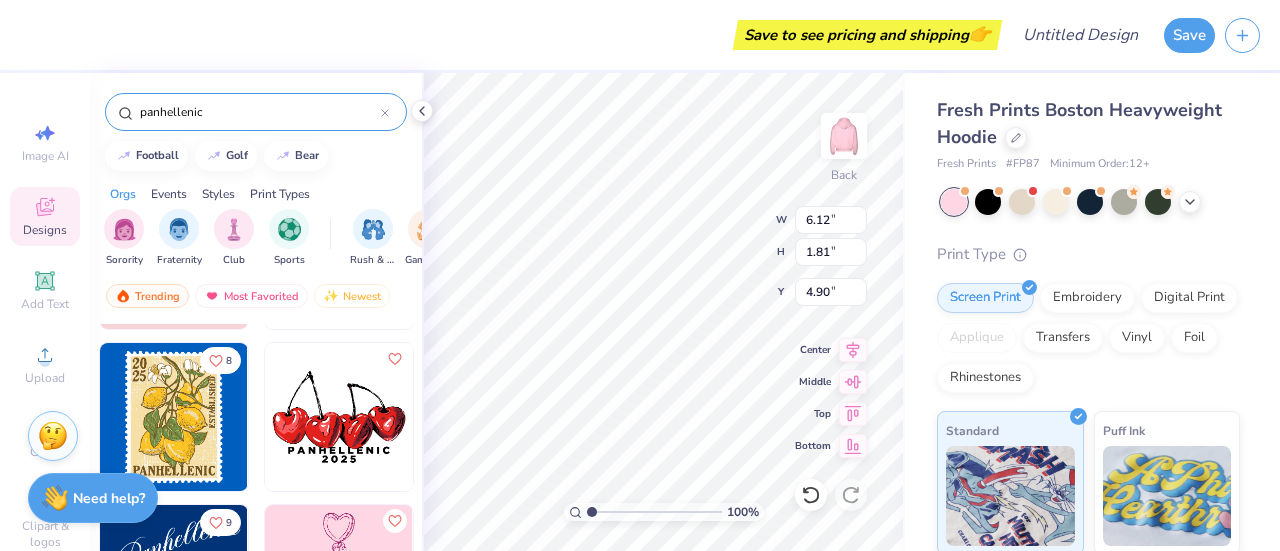 click at bounding box center [339, 417] 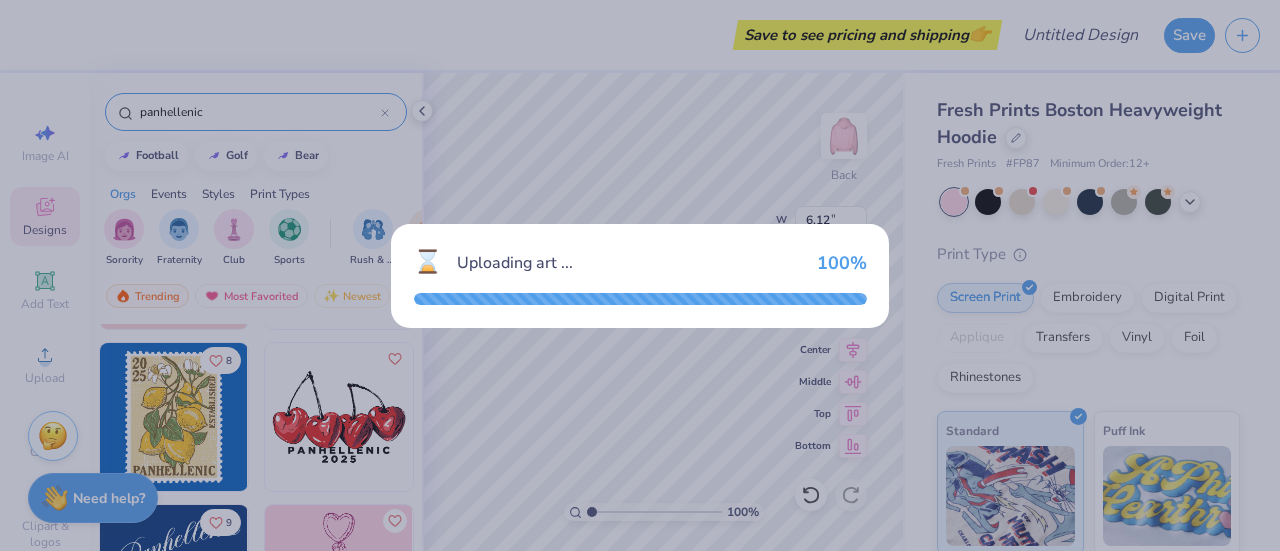type on "13.03" 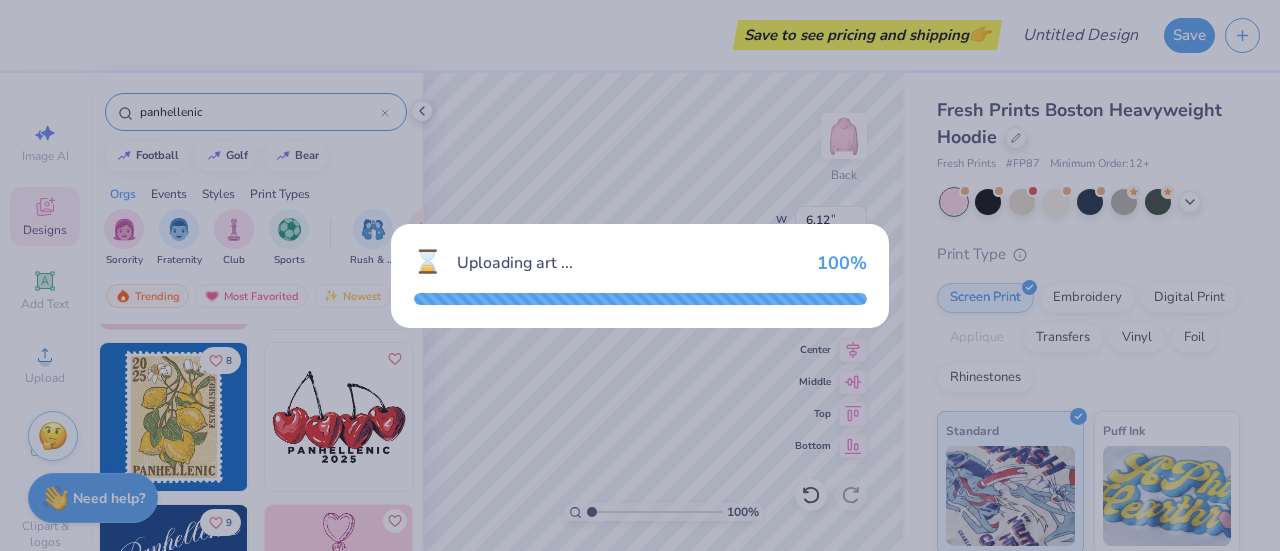 type on "8.40" 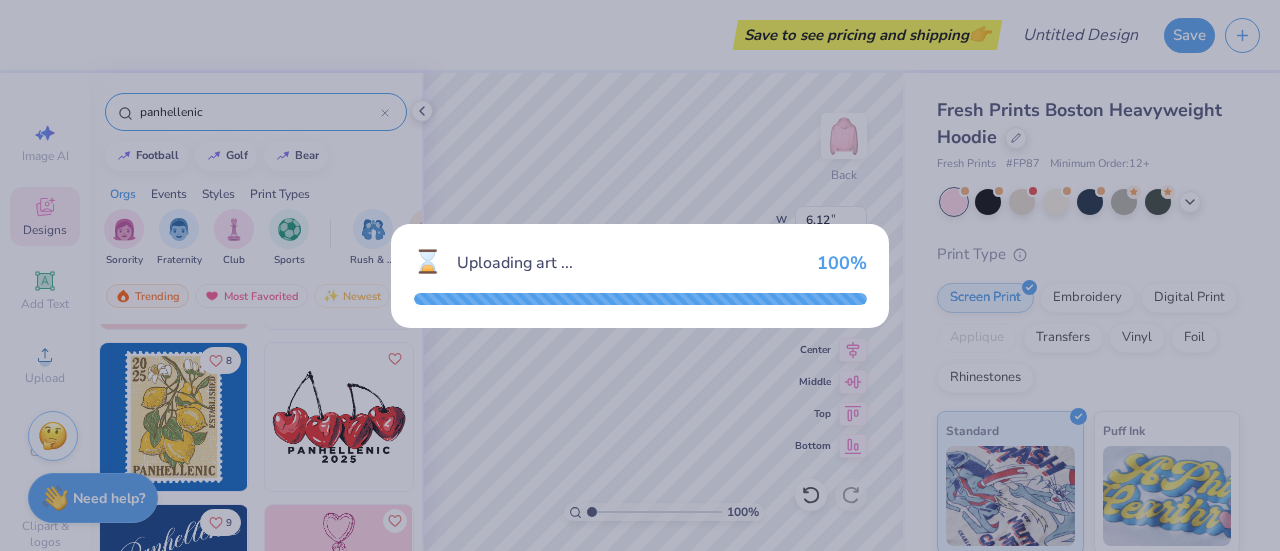 type on "3.00" 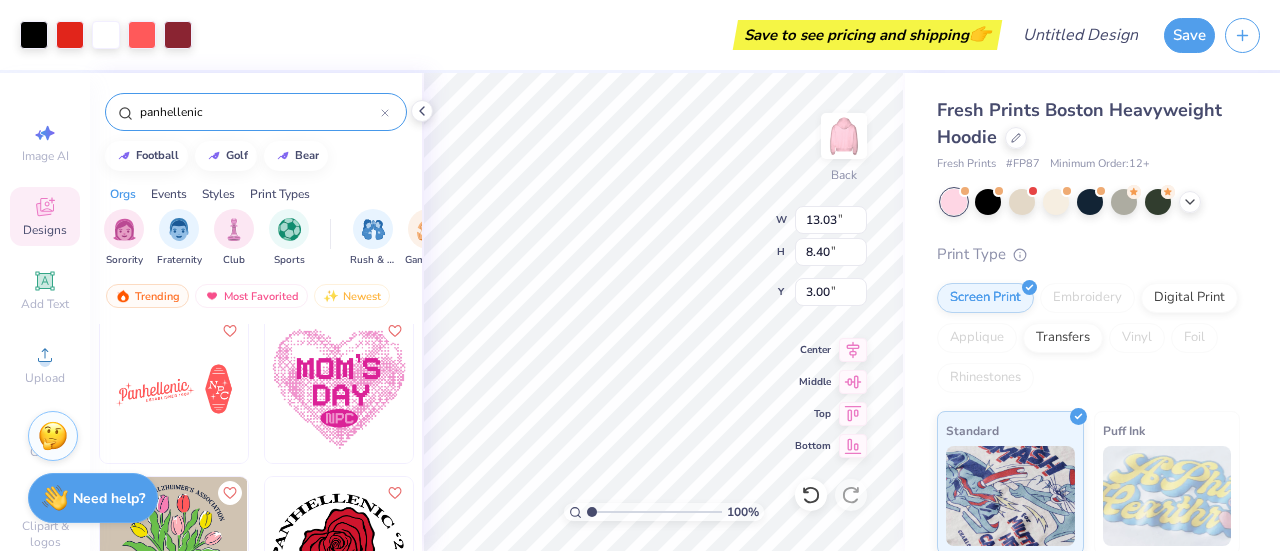 scroll, scrollTop: 3456, scrollLeft: 0, axis: vertical 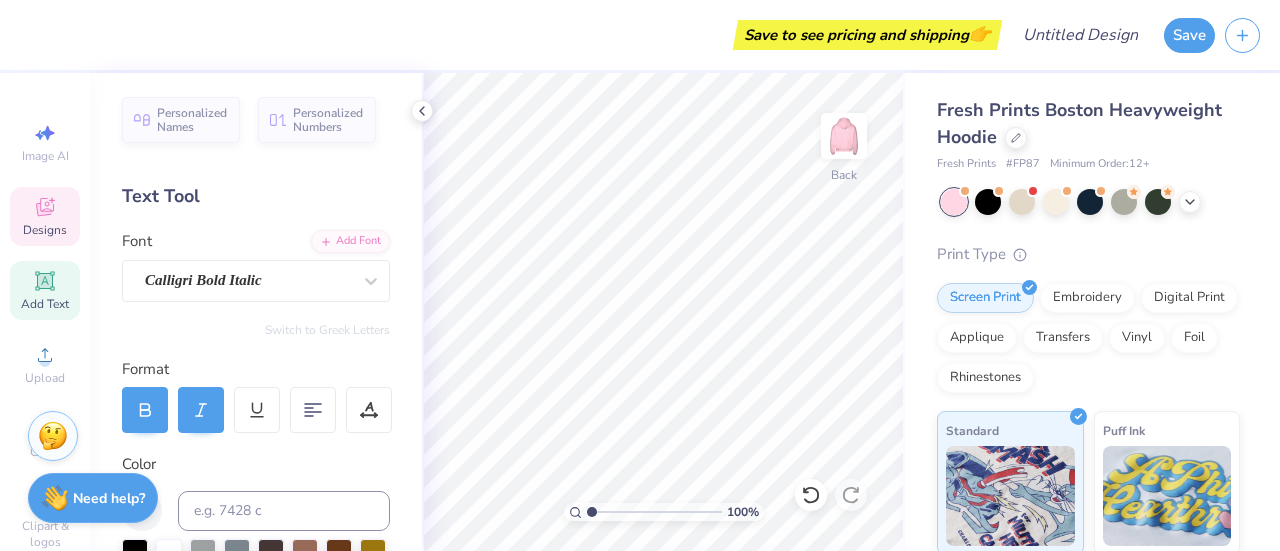 click on "Designs" at bounding box center (45, 230) 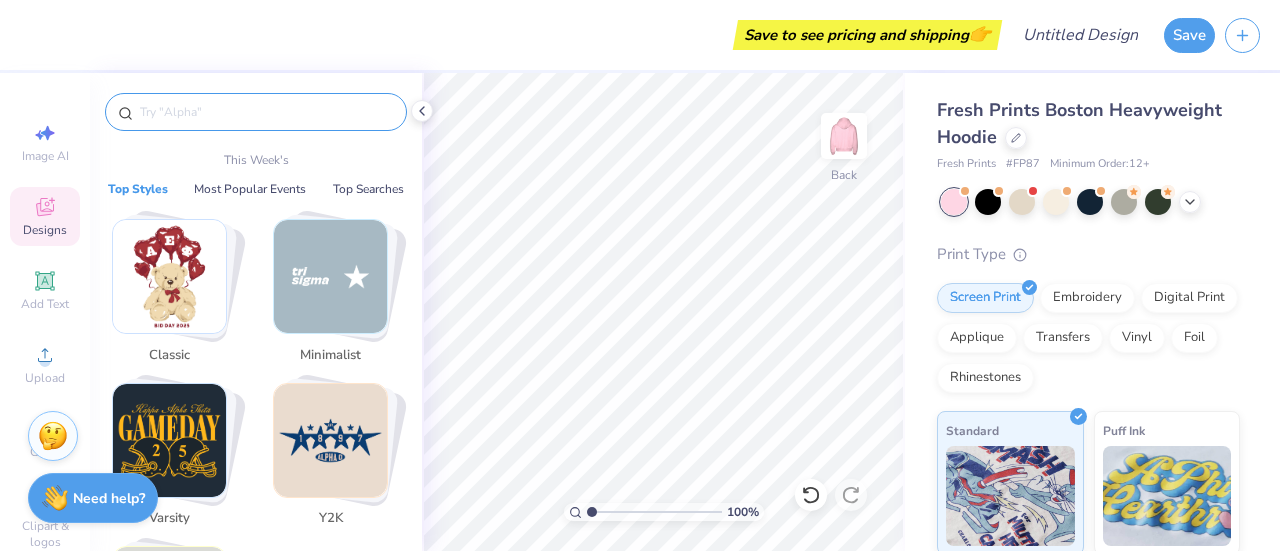 click at bounding box center (266, 112) 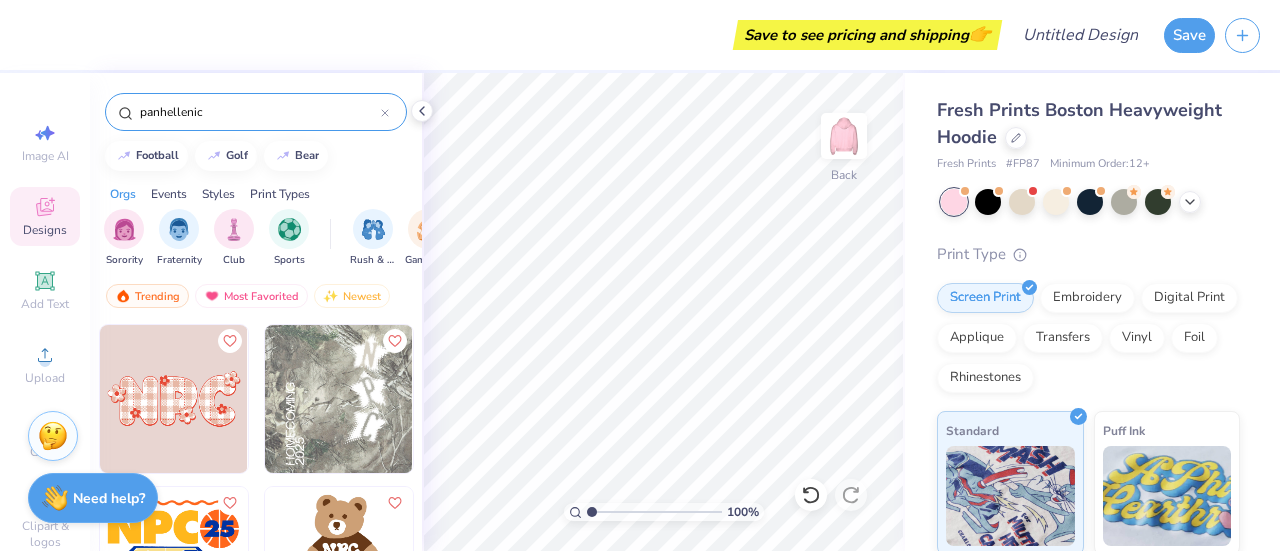 scroll, scrollTop: 2370, scrollLeft: 0, axis: vertical 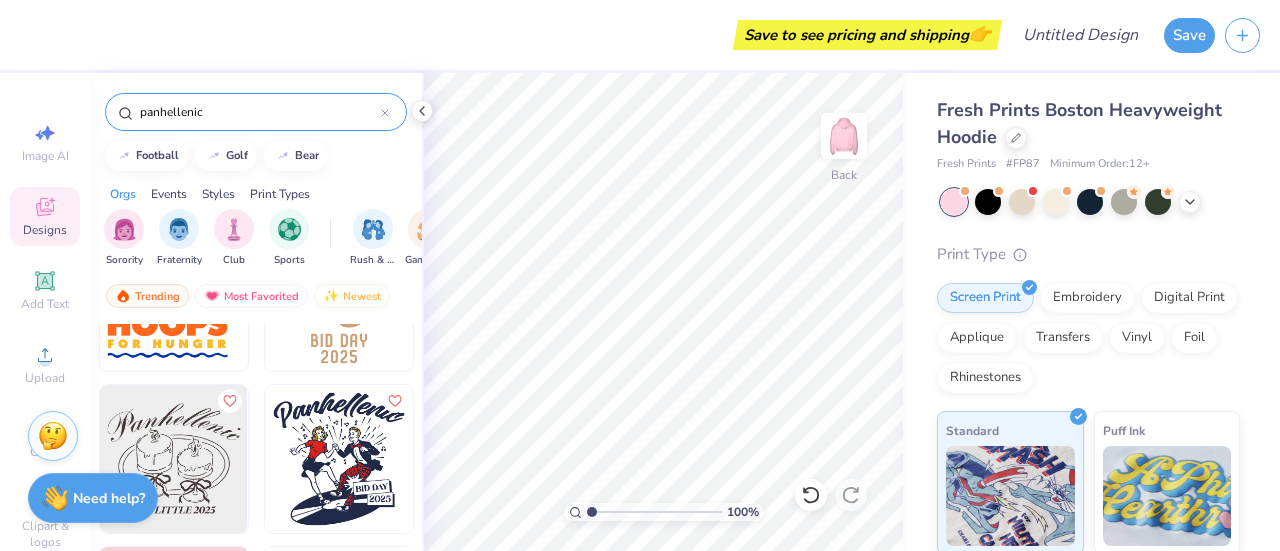 type on "panhellenic" 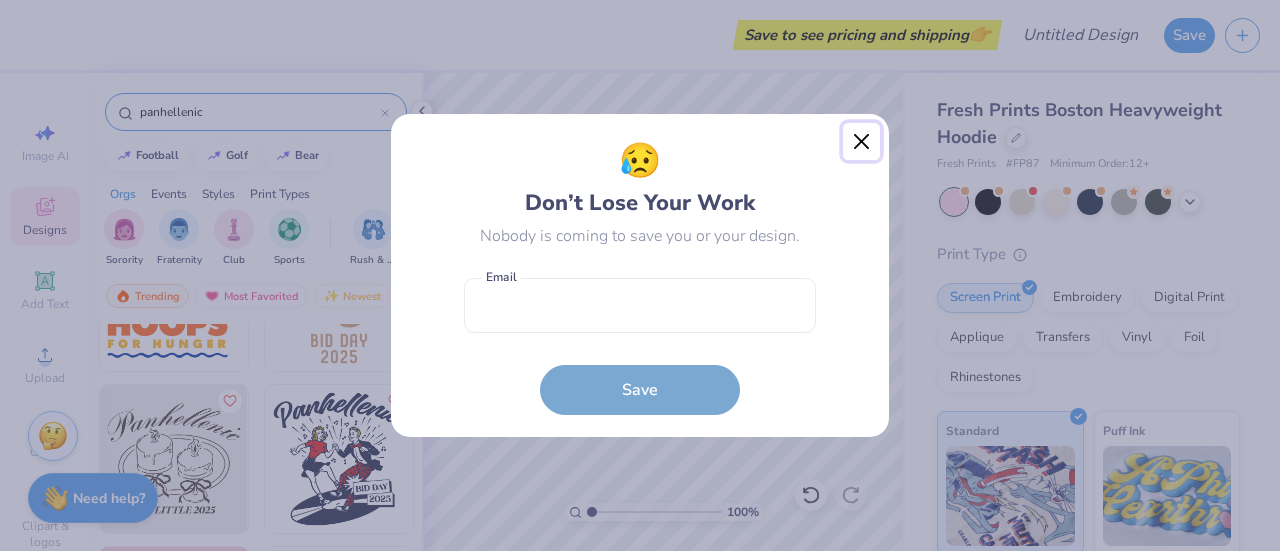 click at bounding box center [862, 142] 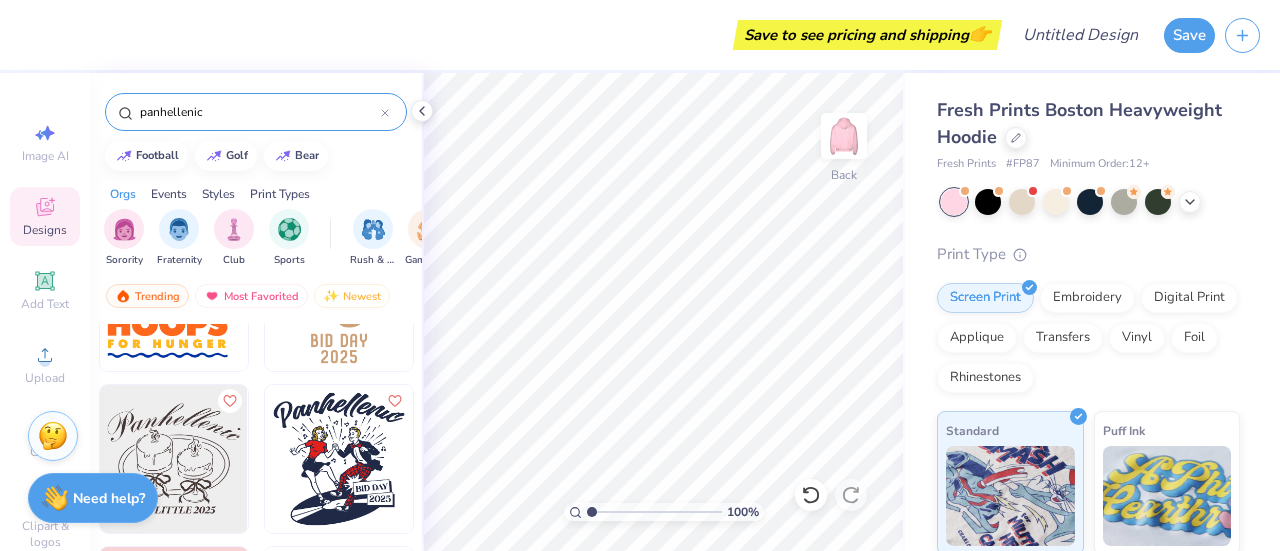 scroll, scrollTop: 2633, scrollLeft: 0, axis: vertical 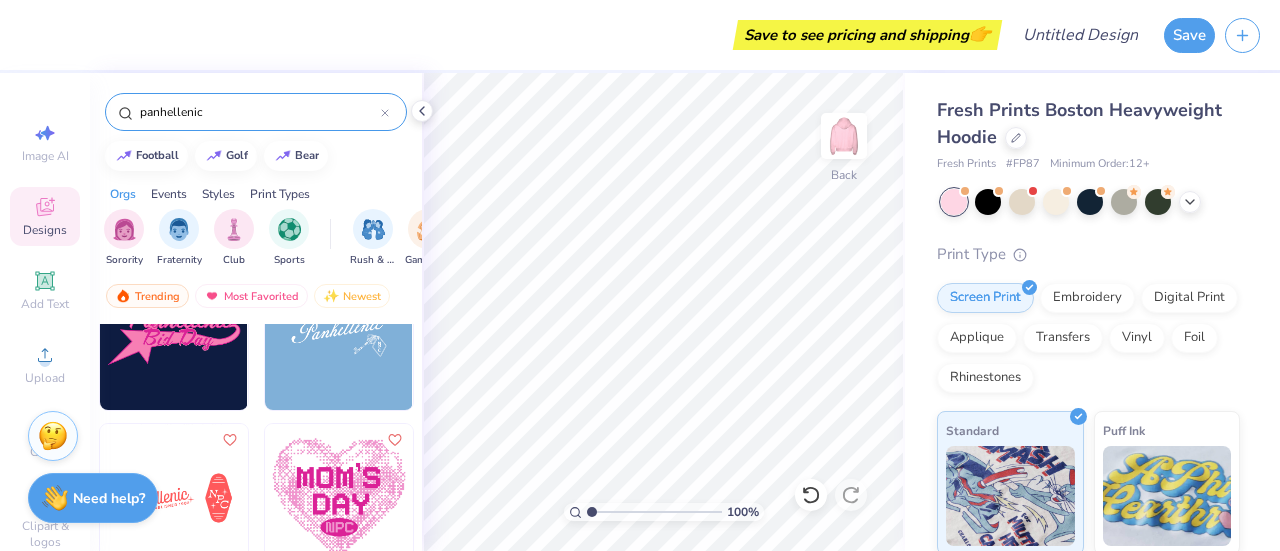 click at bounding box center (174, 498) 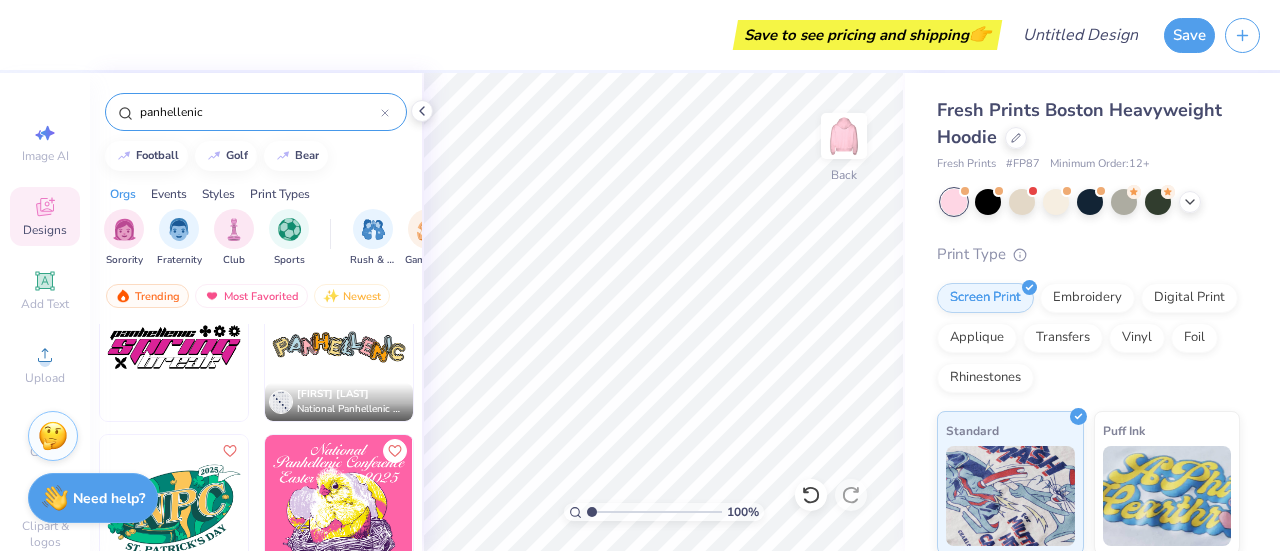 scroll, scrollTop: 3783, scrollLeft: 0, axis: vertical 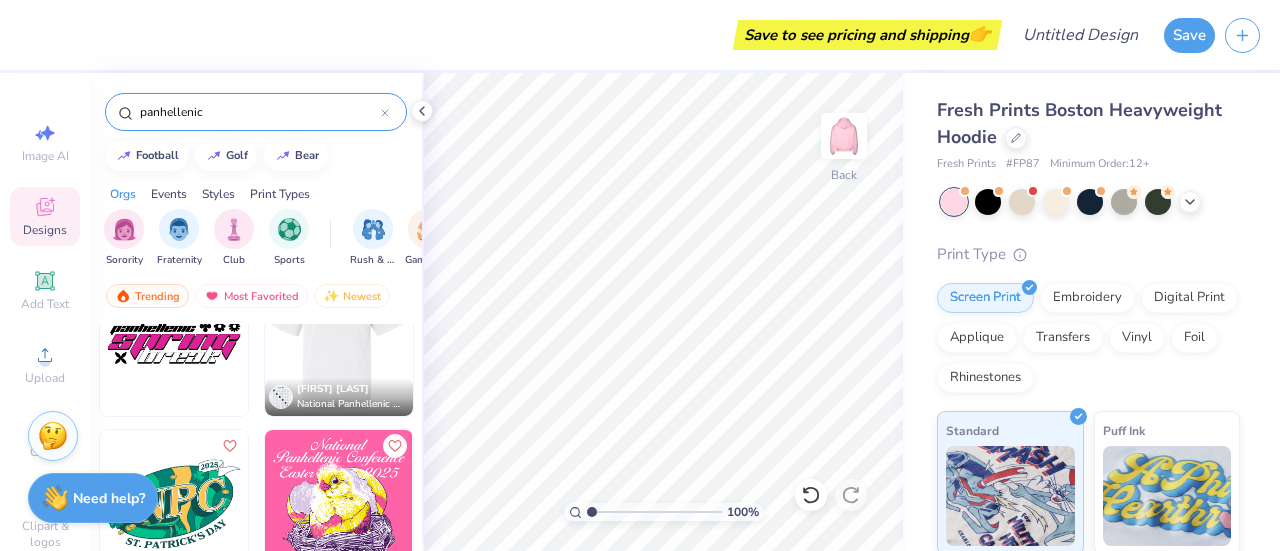 click at bounding box center (191, 342) 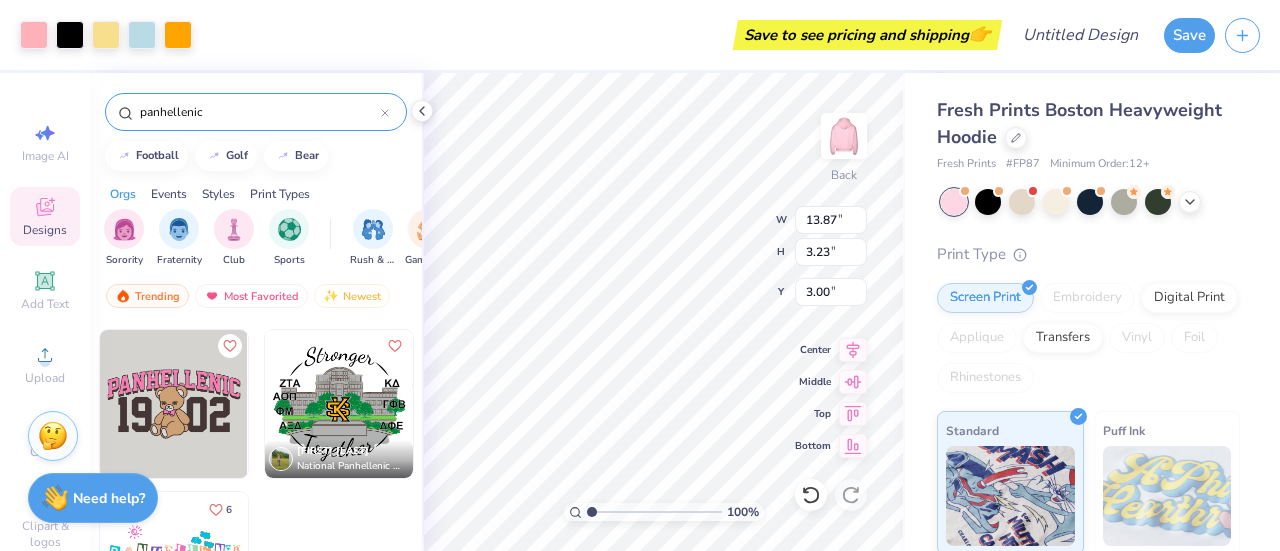 scroll, scrollTop: 4072, scrollLeft: 0, axis: vertical 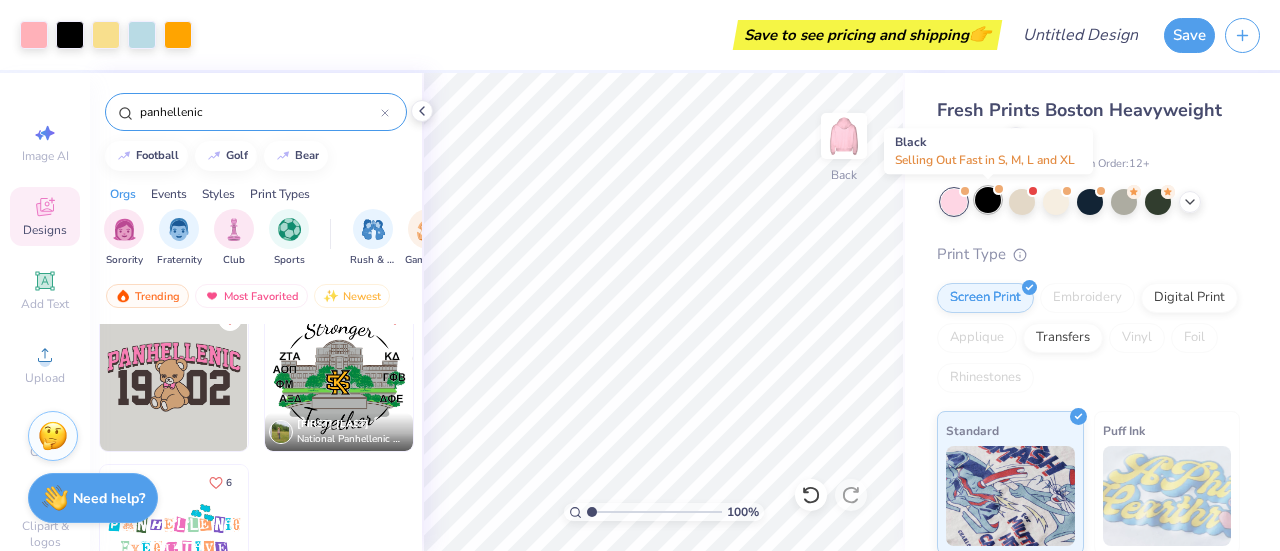 click at bounding box center (988, 200) 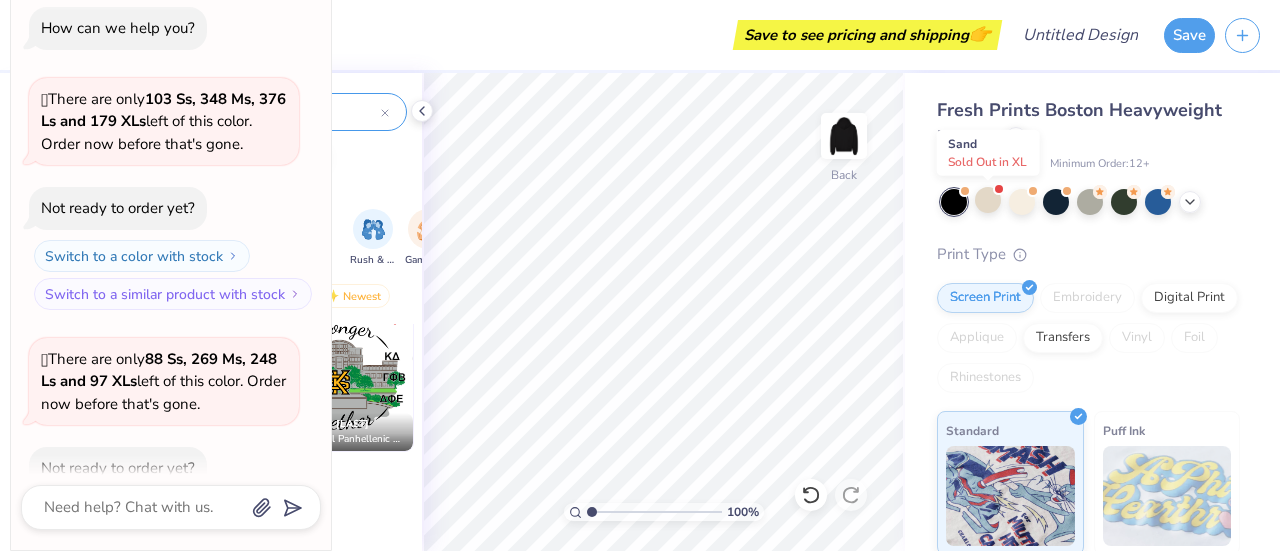 scroll, scrollTop: 110, scrollLeft: 0, axis: vertical 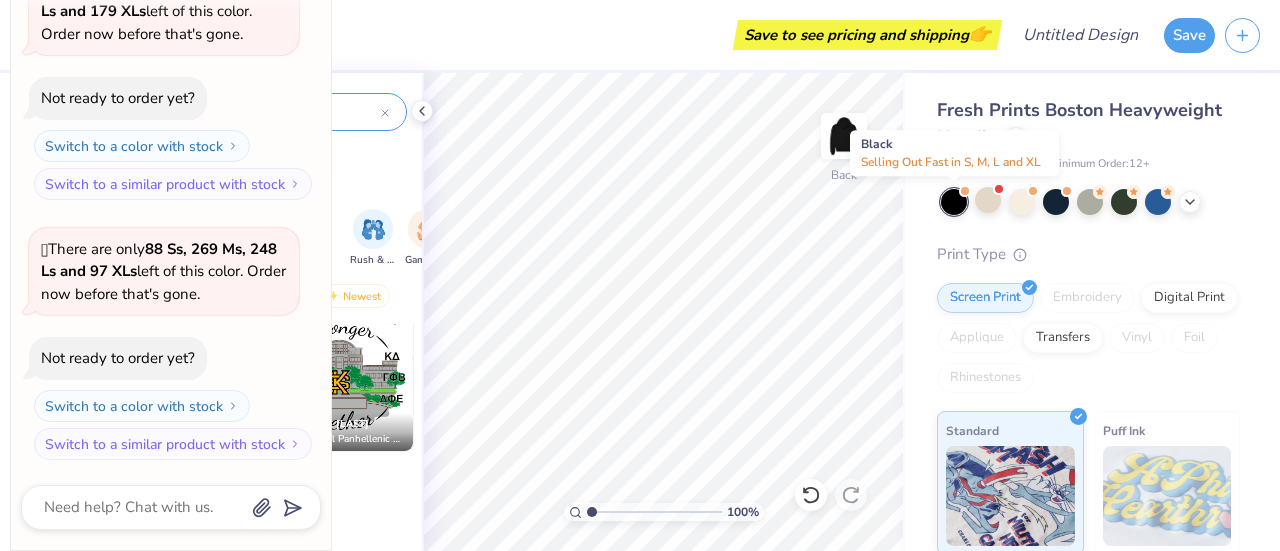 click at bounding box center (954, 202) 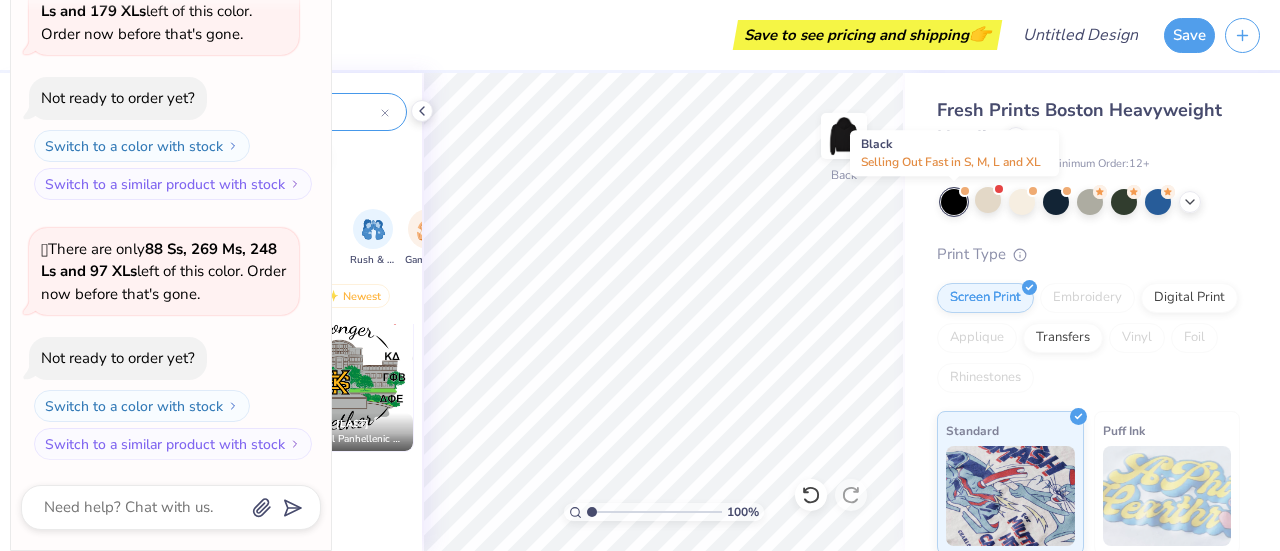 scroll, scrollTop: 370, scrollLeft: 0, axis: vertical 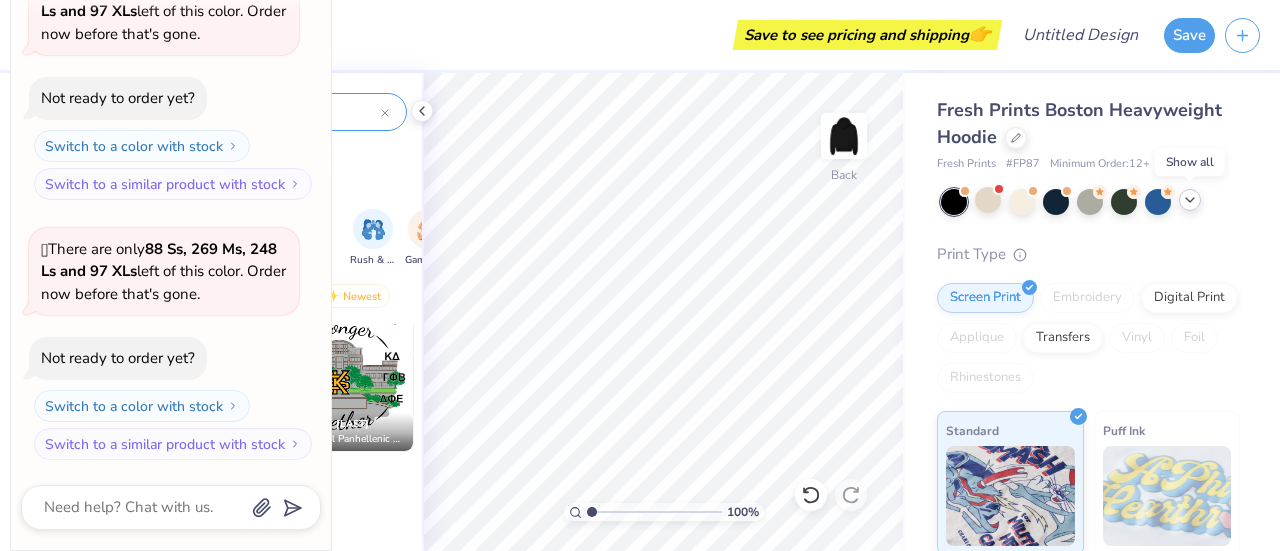 click 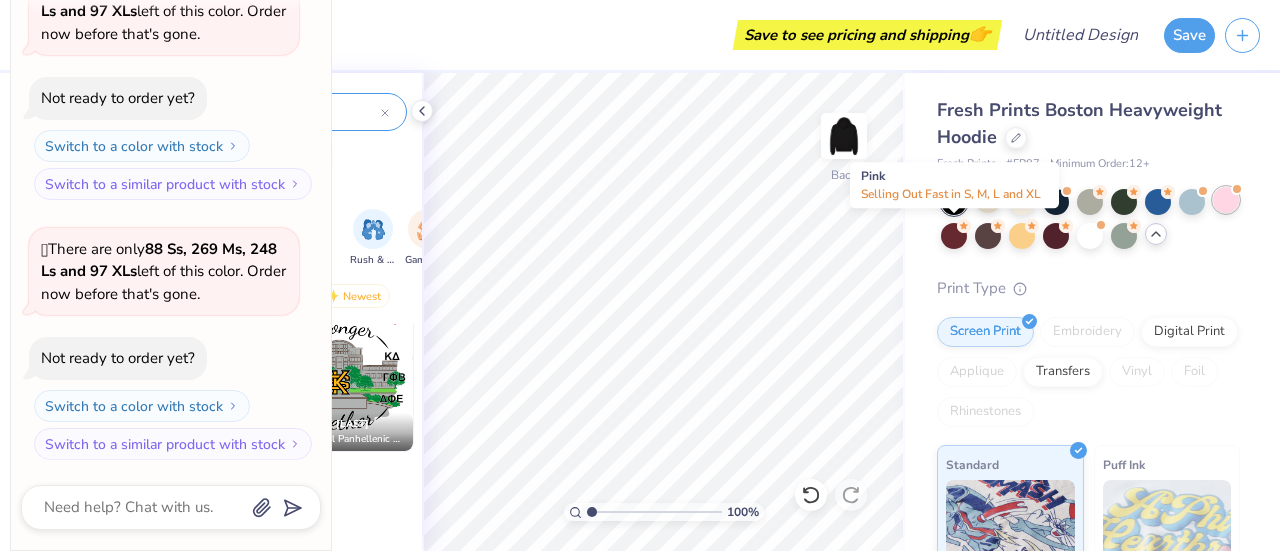 click at bounding box center [1226, 200] 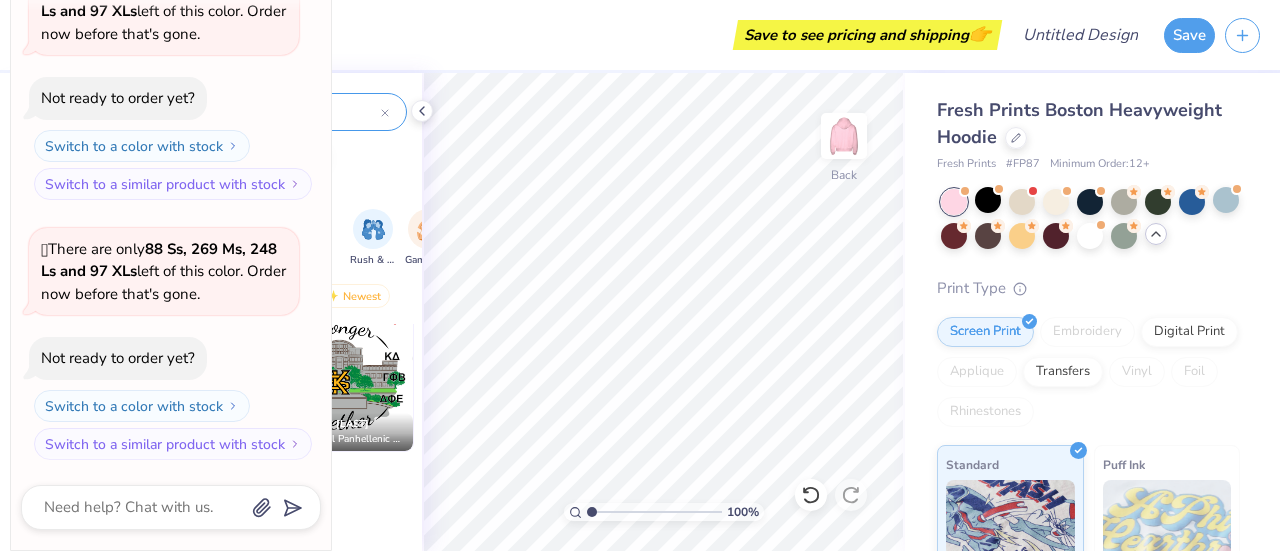 scroll, scrollTop: 630, scrollLeft: 0, axis: vertical 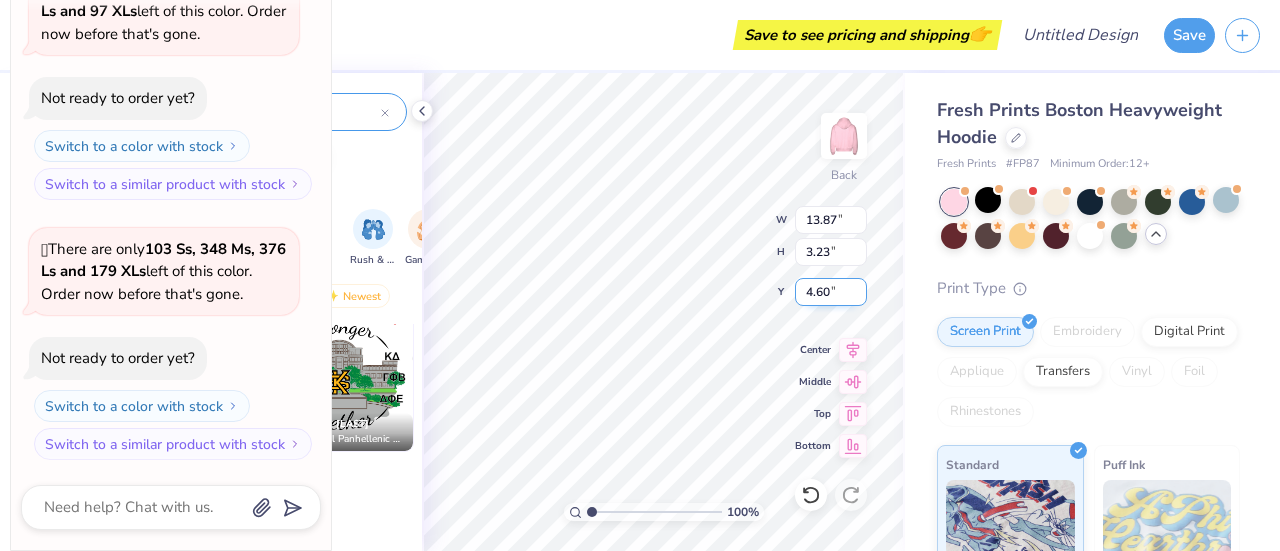 type on "x" 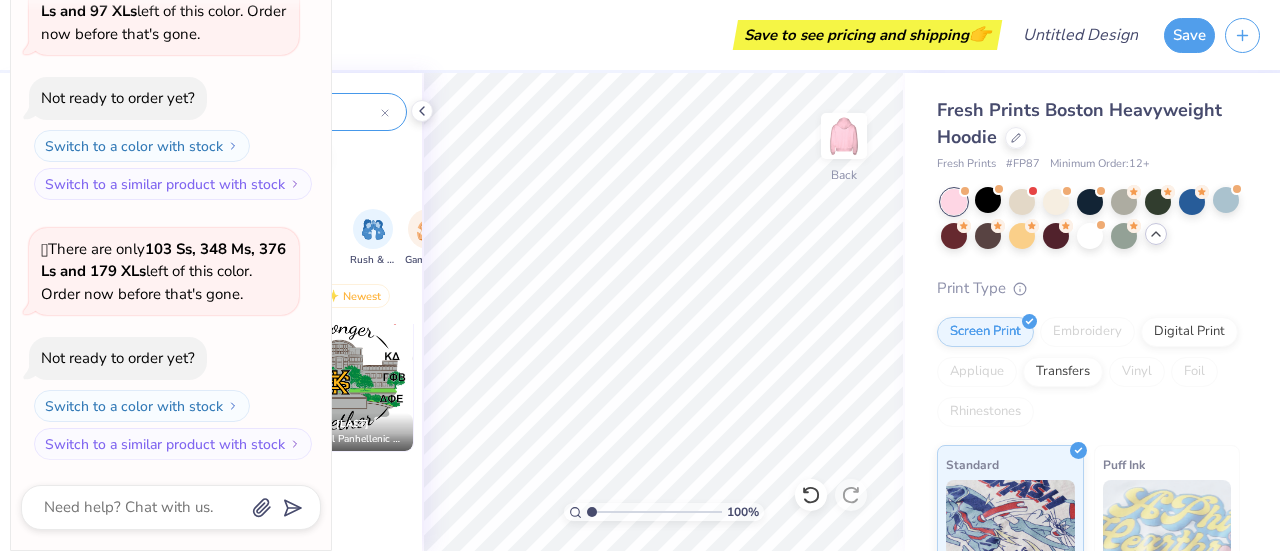 scroll, scrollTop: 345, scrollLeft: 0, axis: vertical 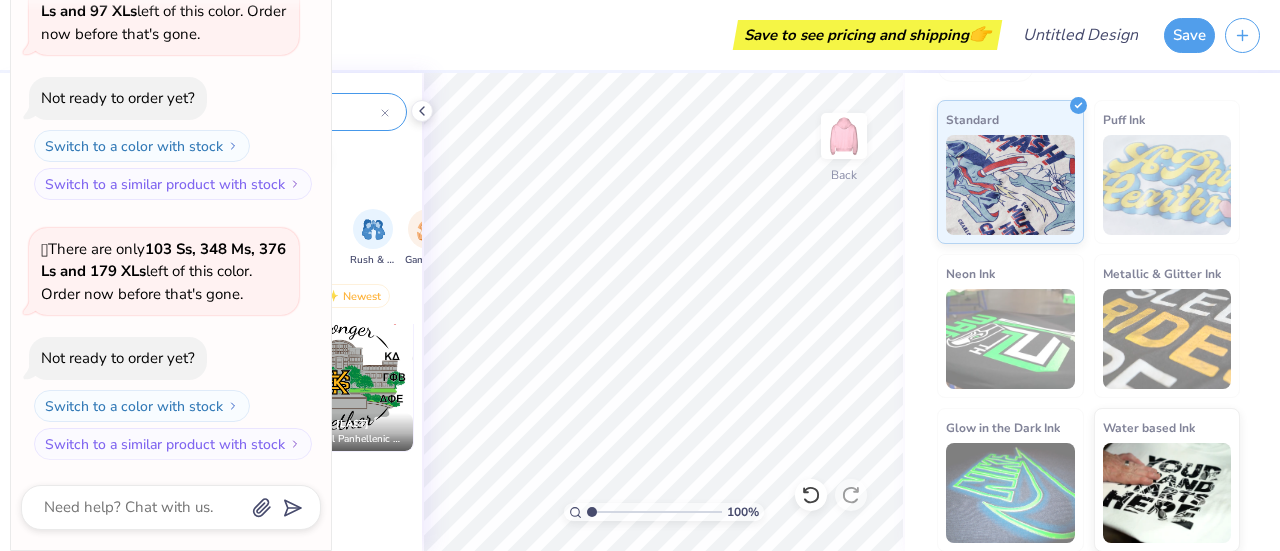 click on "Fresh Prints Boston Heavyweight Hoodie Fresh Prints # FP87 Minimum Order:  12 +   Print Type Screen Print Embroidery Digital Print Applique Transfers Vinyl Foil Rhinestones Standard Puff Ink Neon Ink Metallic & Glitter Ink Glow in the Dark Ink Water based Ink" at bounding box center [1092, 312] 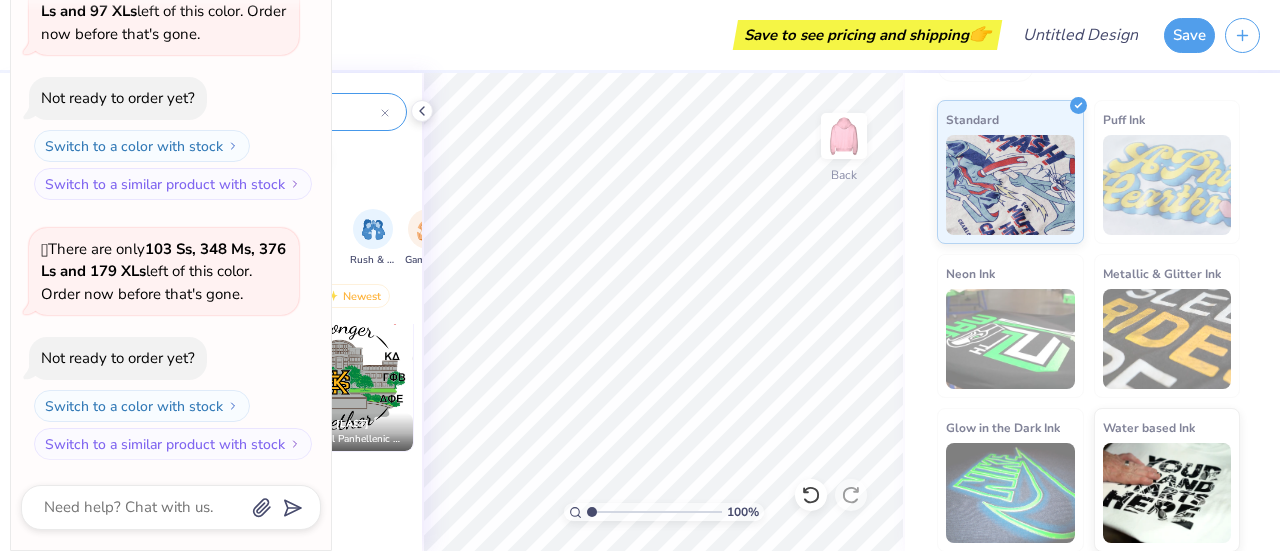 click on "Fresh Prints Boston Heavyweight Hoodie Fresh Prints # FP87 Minimum Order:  12 +   Print Type Screen Print Embroidery Digital Print Applique Transfers Vinyl Foil Rhinestones Standard Puff Ink Neon Ink Metallic & Glitter Ink Glow in the Dark Ink Water based Ink" at bounding box center (1092, 140) 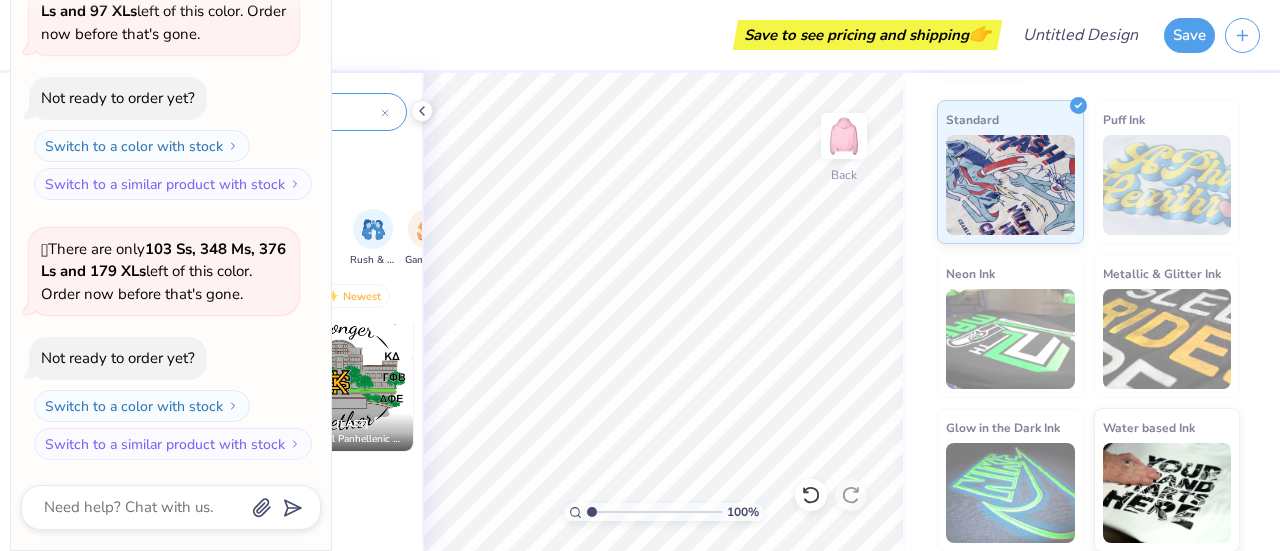 drag, startPoint x: 1262, startPoint y: 195, endPoint x: 1275, endPoint y: 91, distance: 104.80935 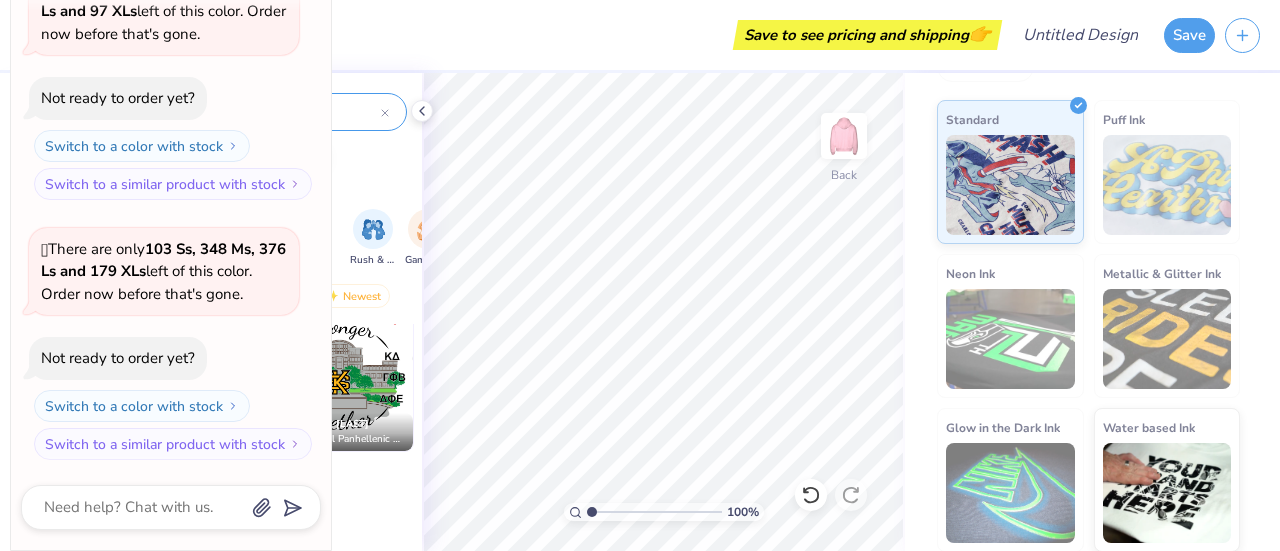 click on "Fresh Prints Boston Heavyweight Hoodie Fresh Prints # FP87 Minimum Order:  12 +   Print Type Screen Print Embroidery Digital Print Applique Transfers Vinyl Foil Rhinestones Standard Puff Ink Neon Ink Metallic & Glitter Ink Glow in the Dark Ink Water based Ink" at bounding box center [1092, 312] 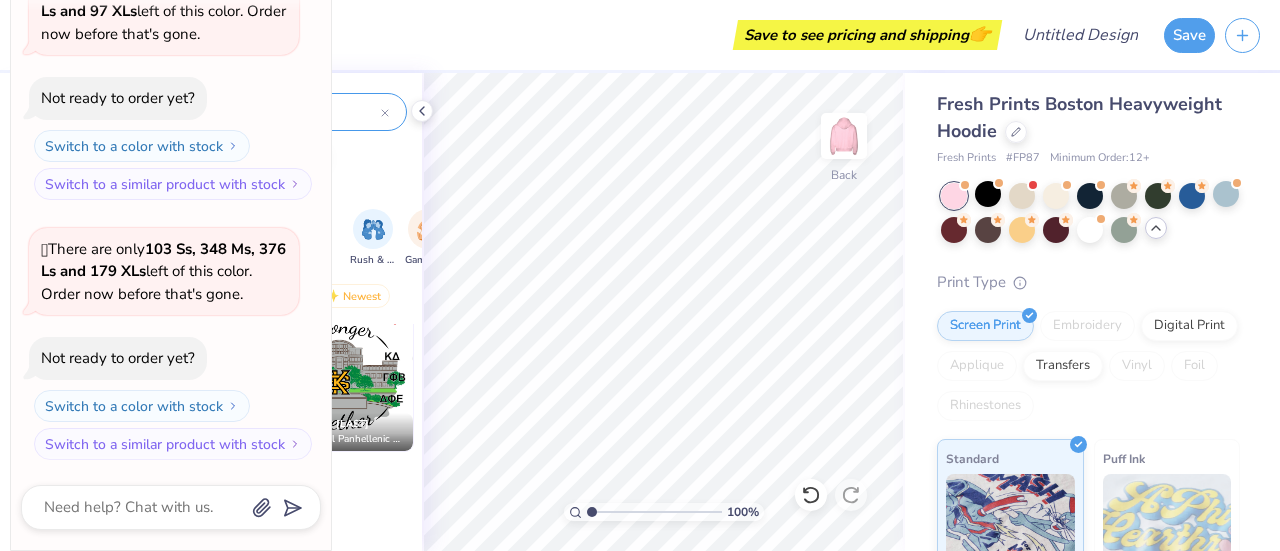 scroll, scrollTop: 0, scrollLeft: 0, axis: both 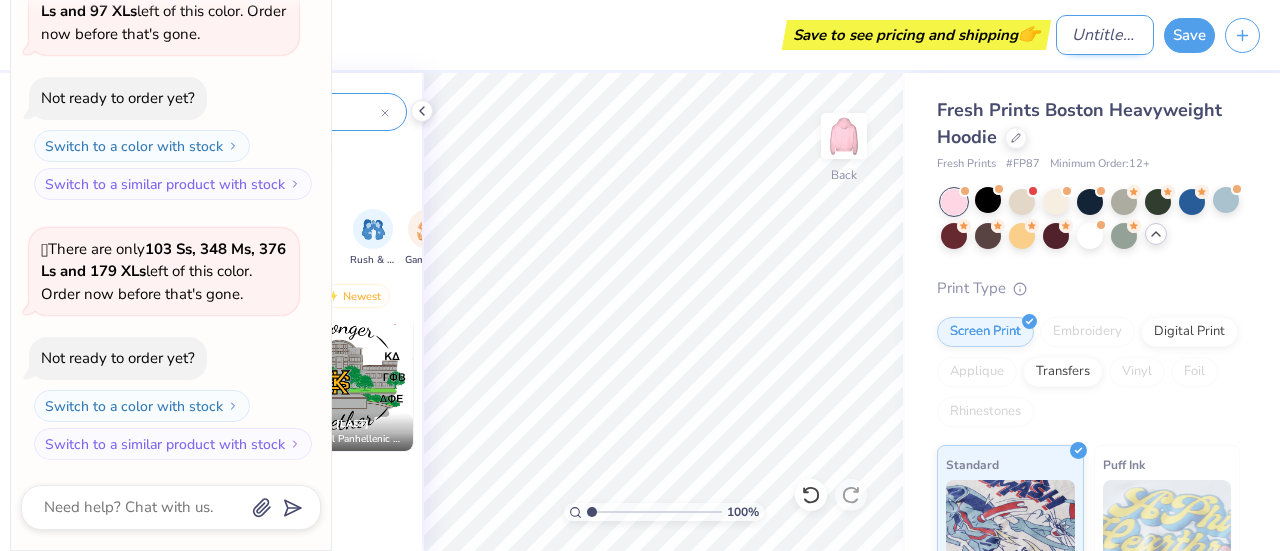 click on "Design Title" at bounding box center (1105, 35) 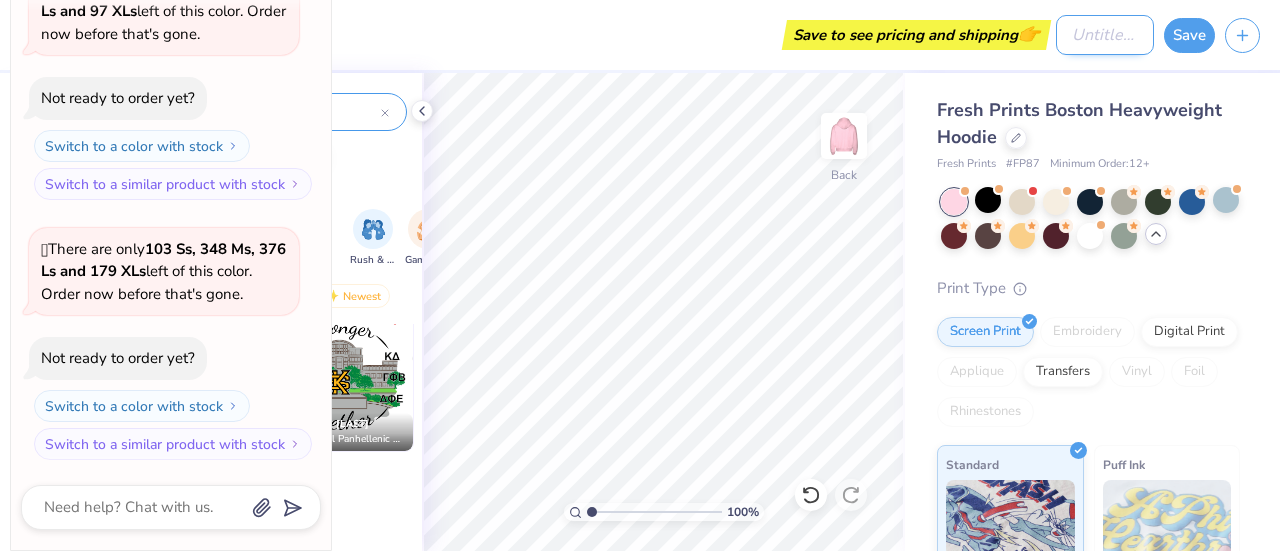 type on "f" 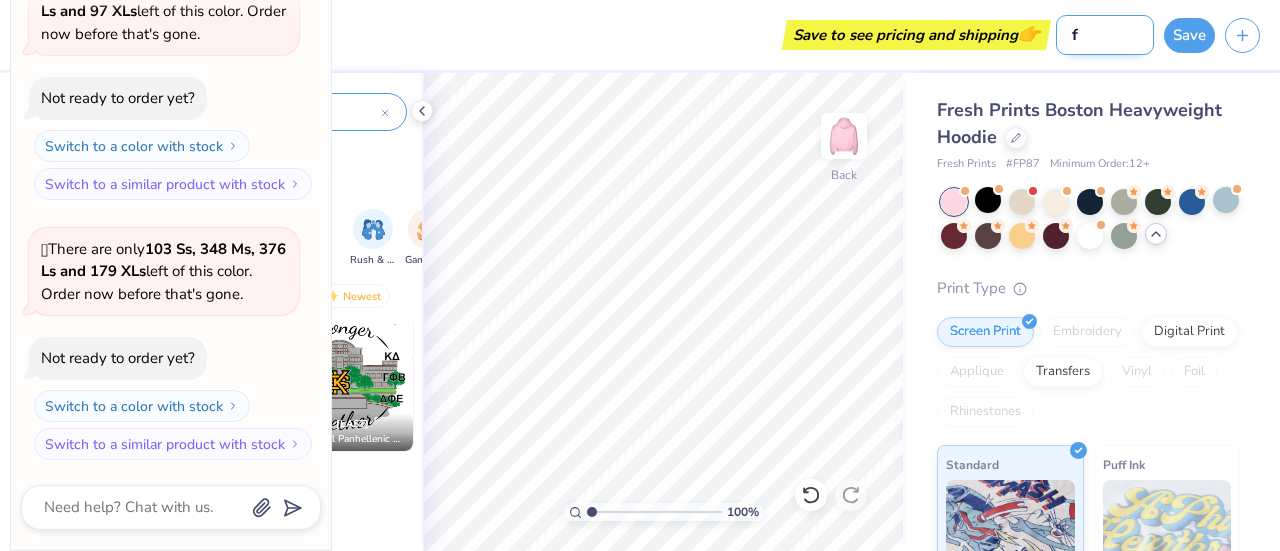 type on "x" 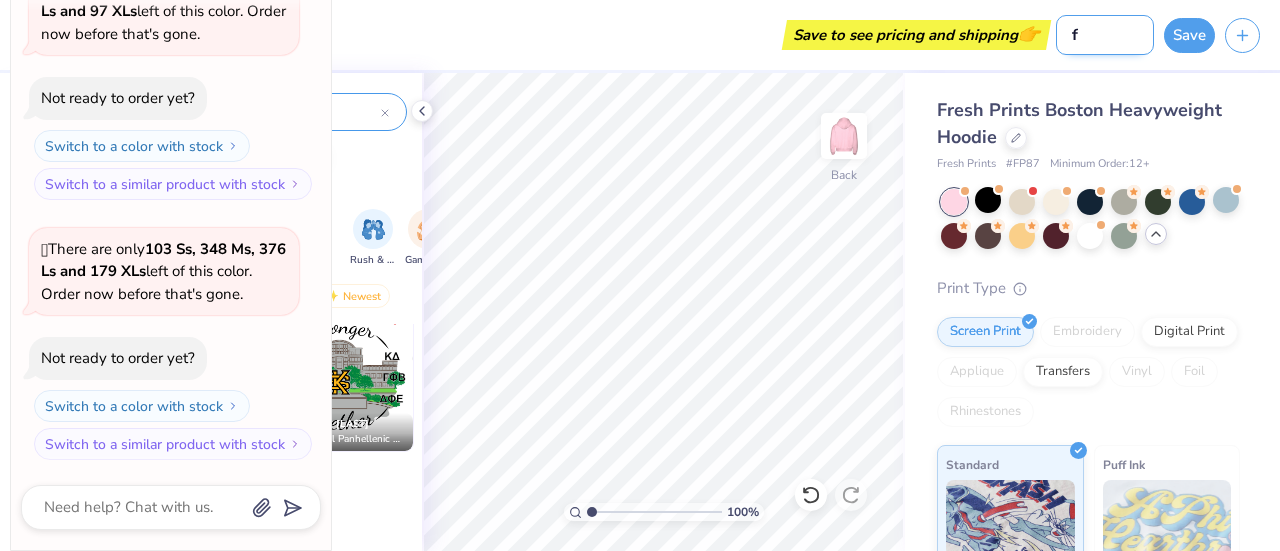 type on "fa" 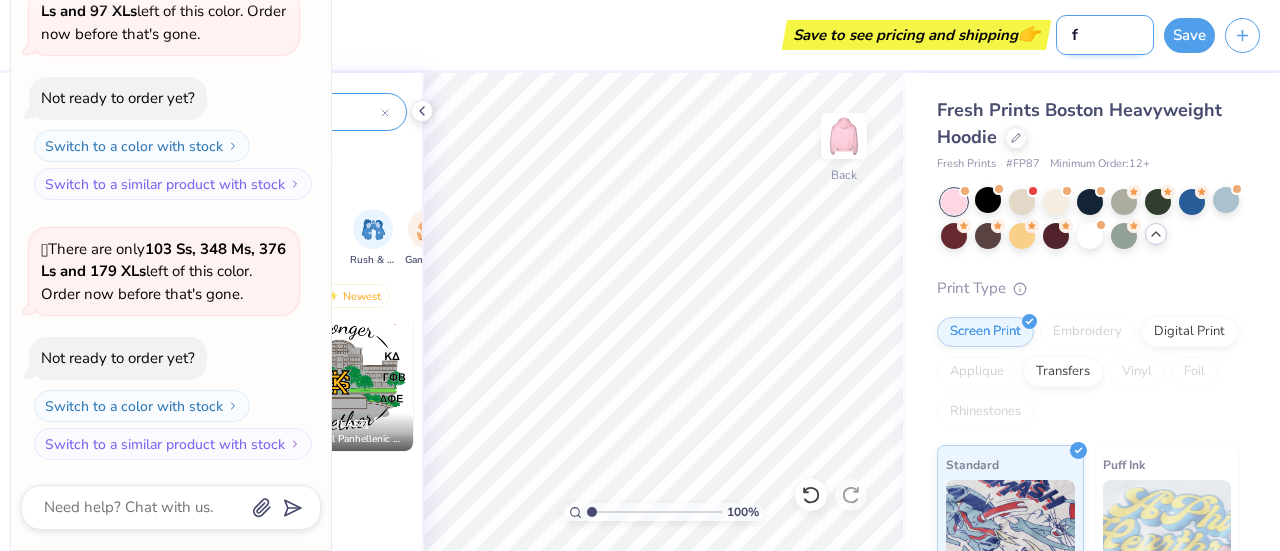 type on "x" 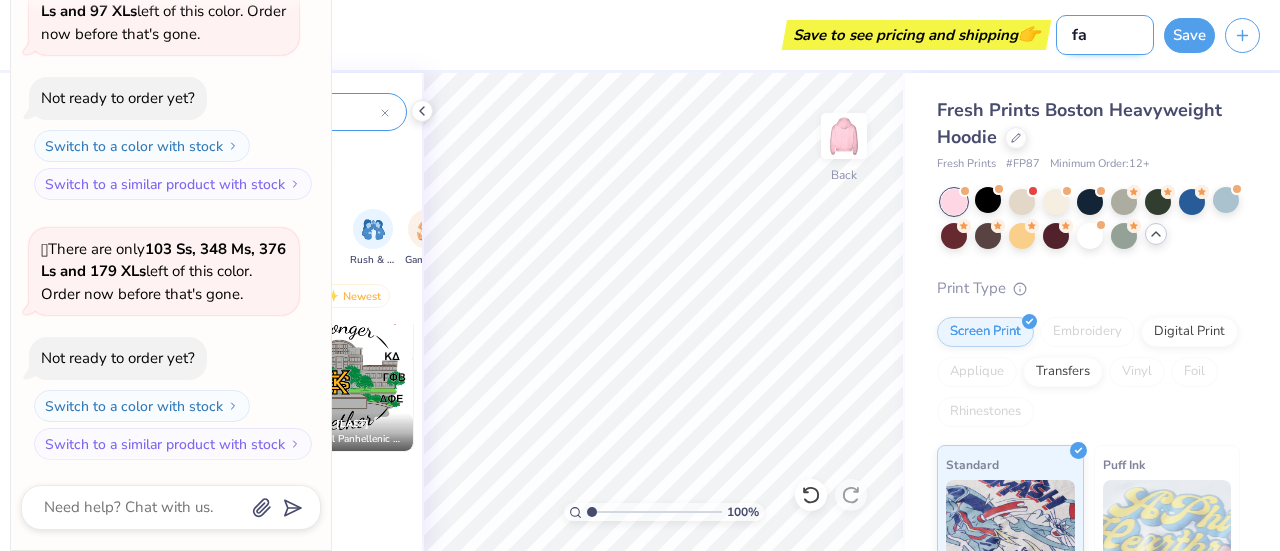 type on "fal" 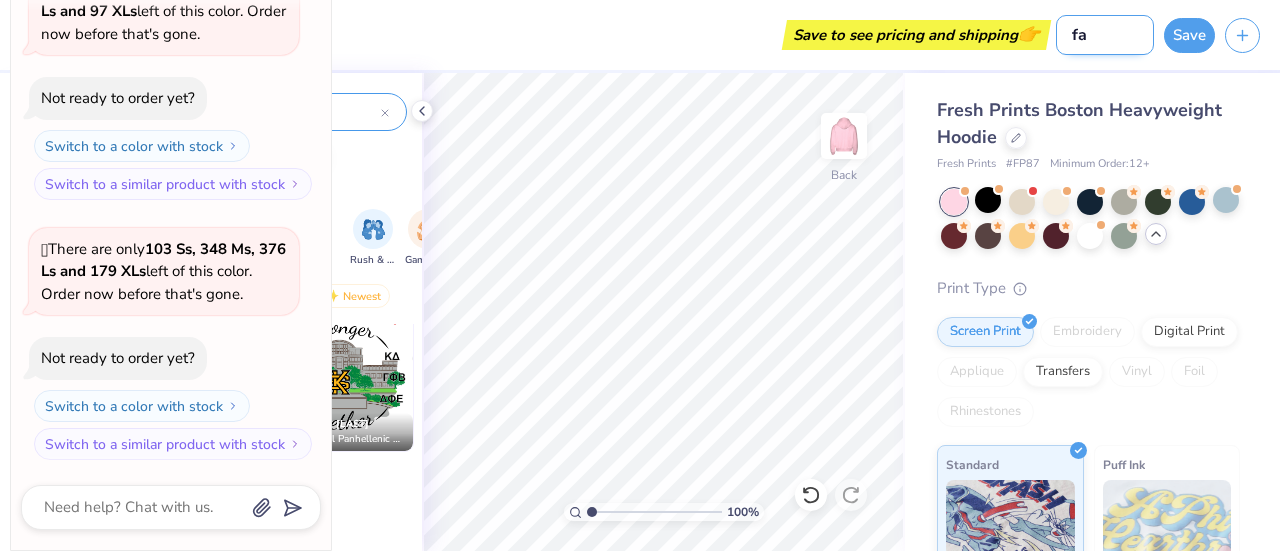type on "x" 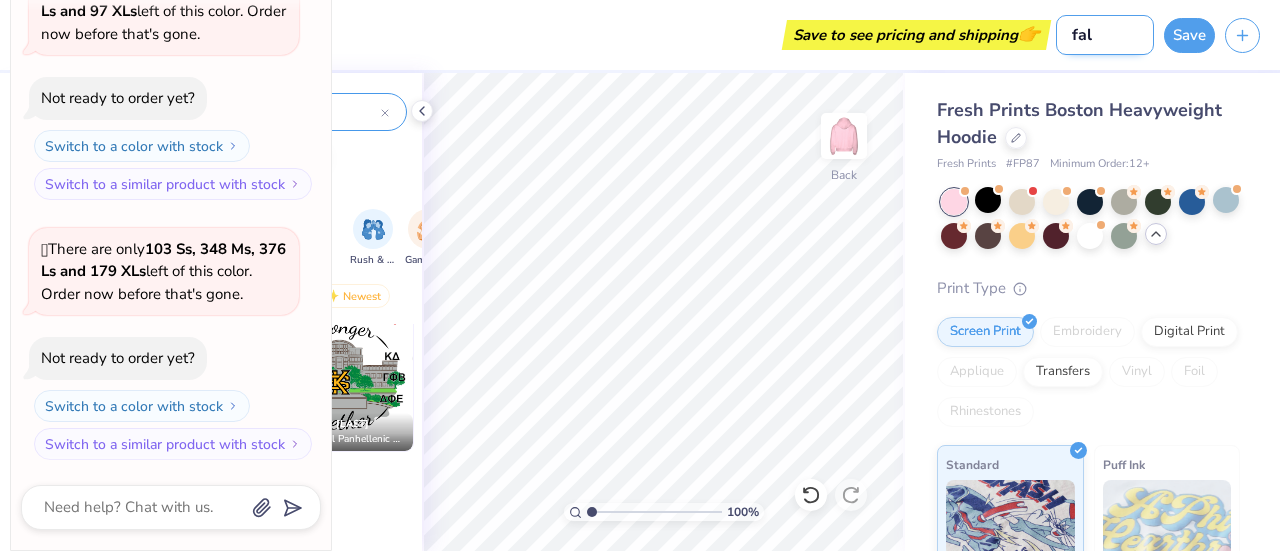 type on "fall" 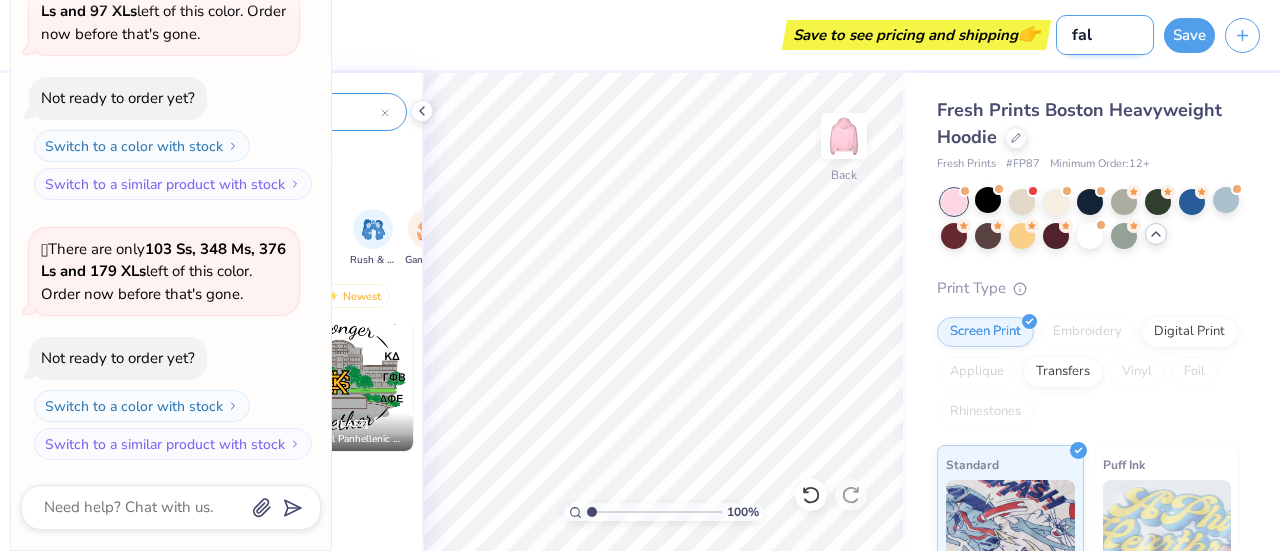 type on "x" 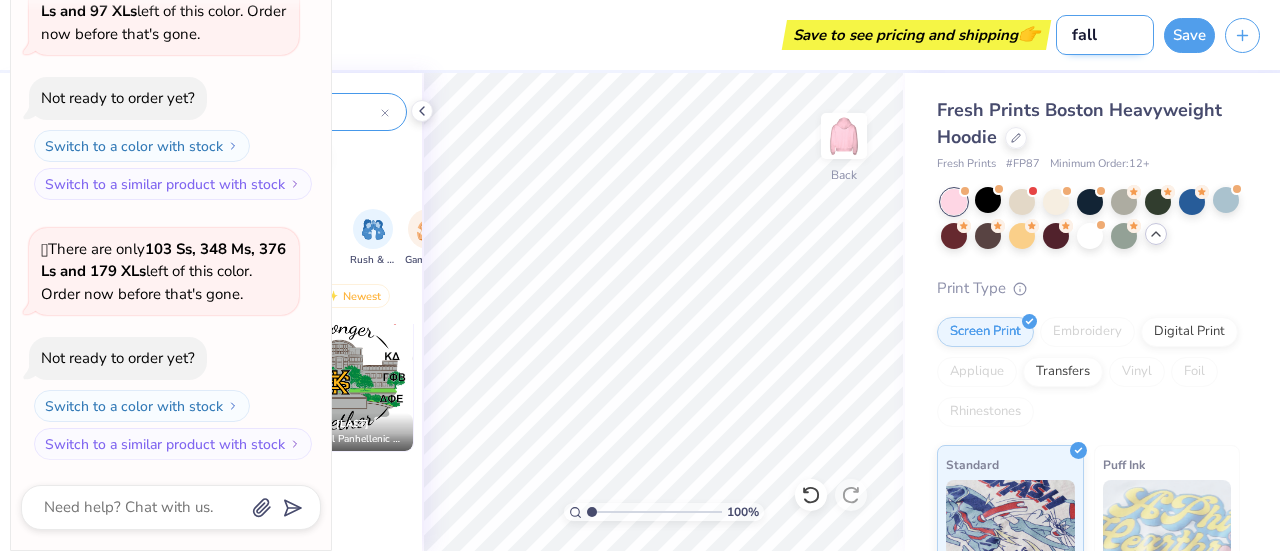 type on "fall" 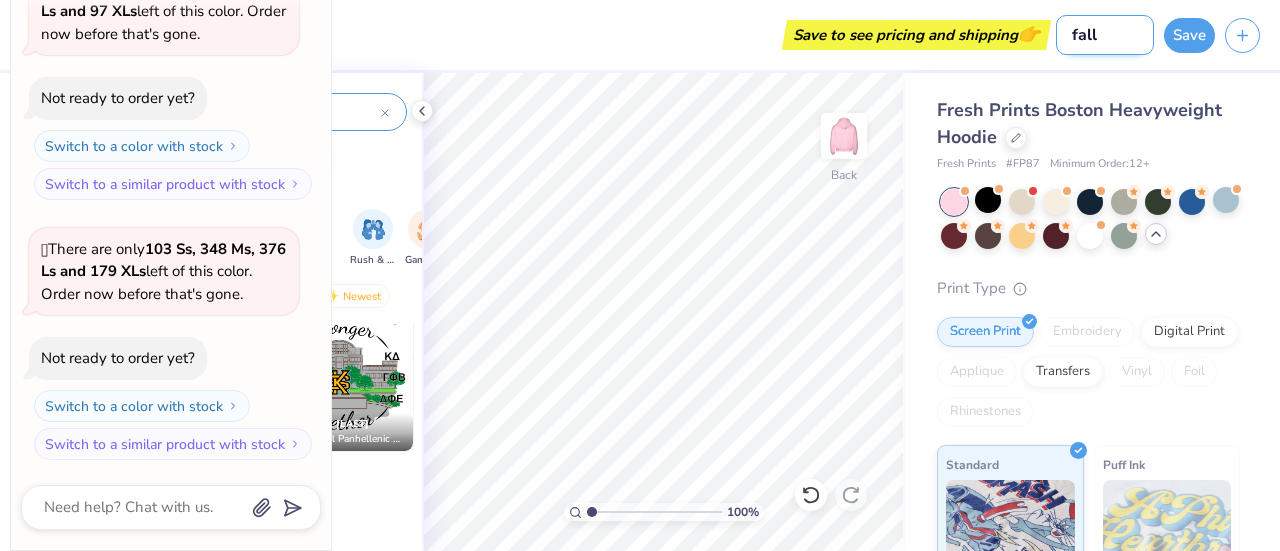 type on "x" 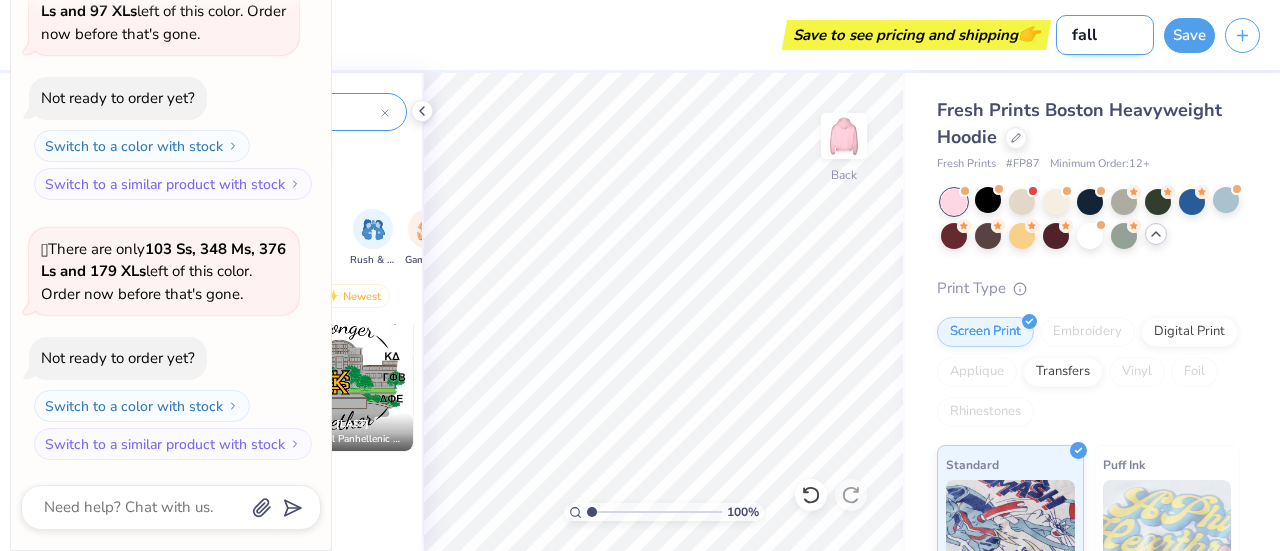 type on "fall p" 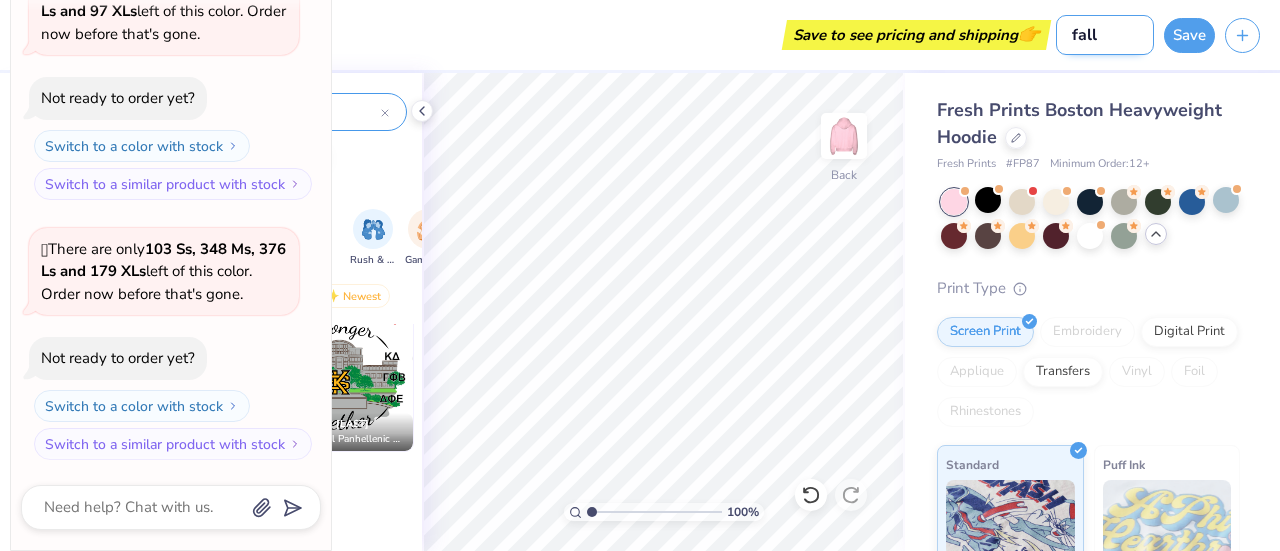 type on "x" 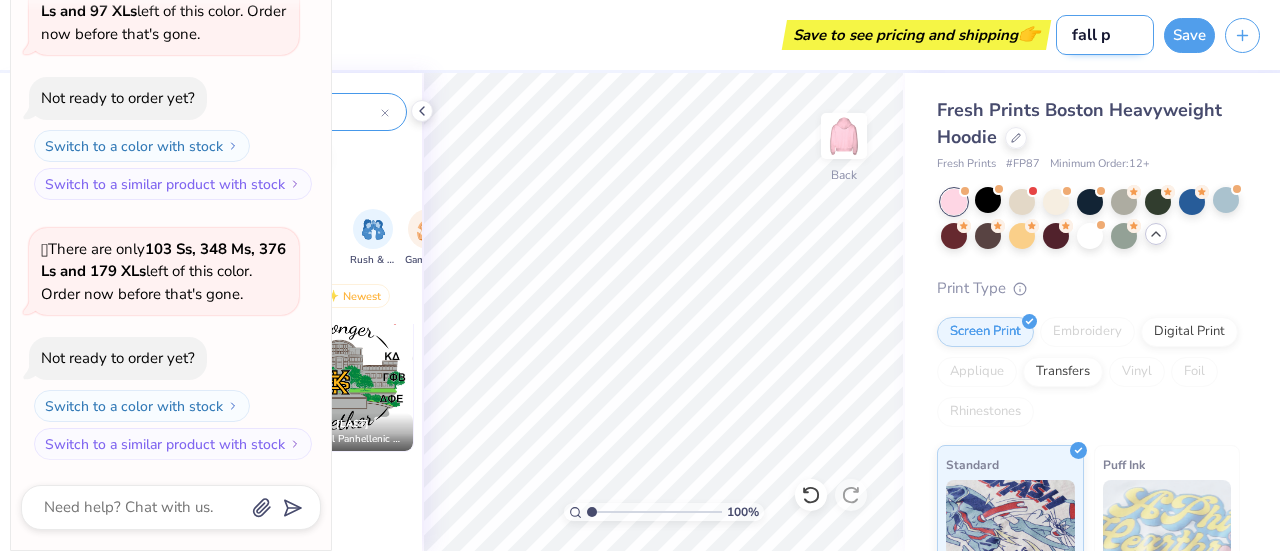 type on "fall pa" 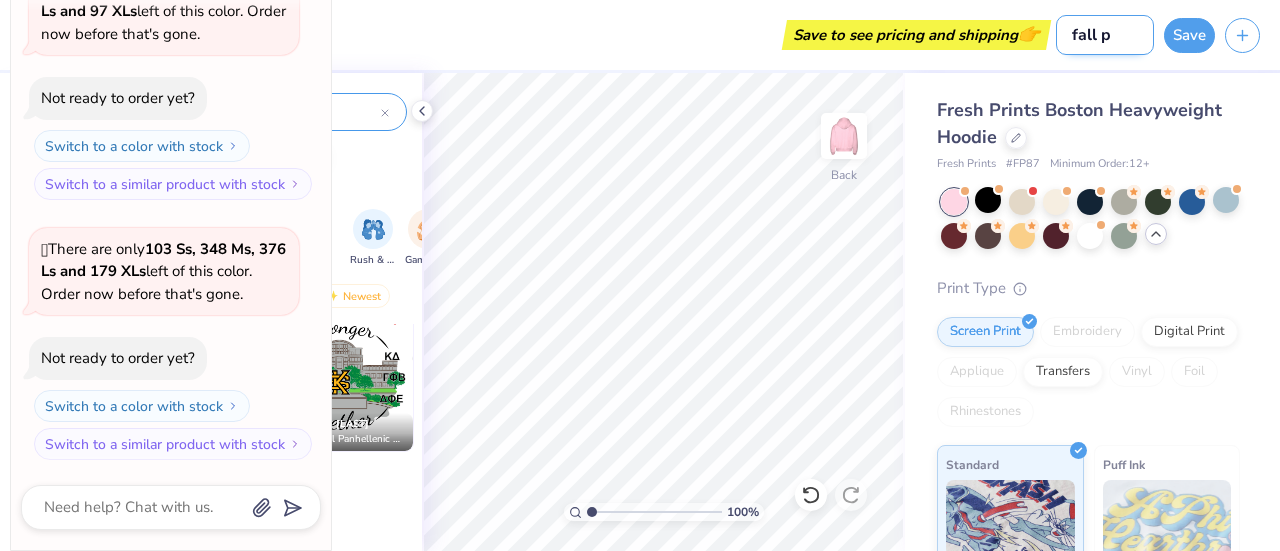 type on "x" 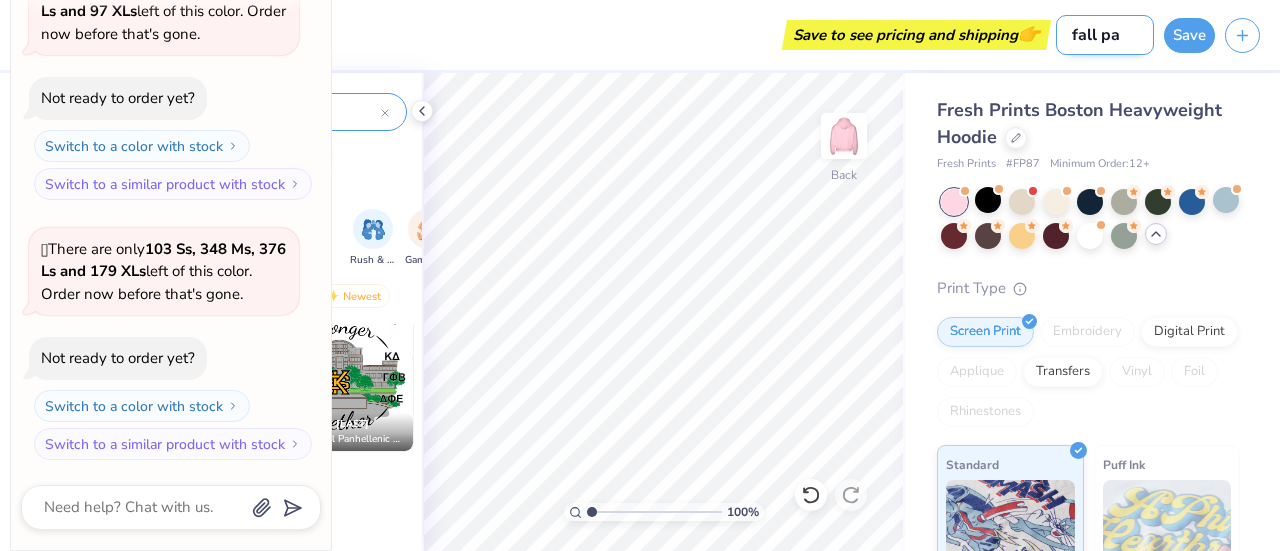 type on "fall pan" 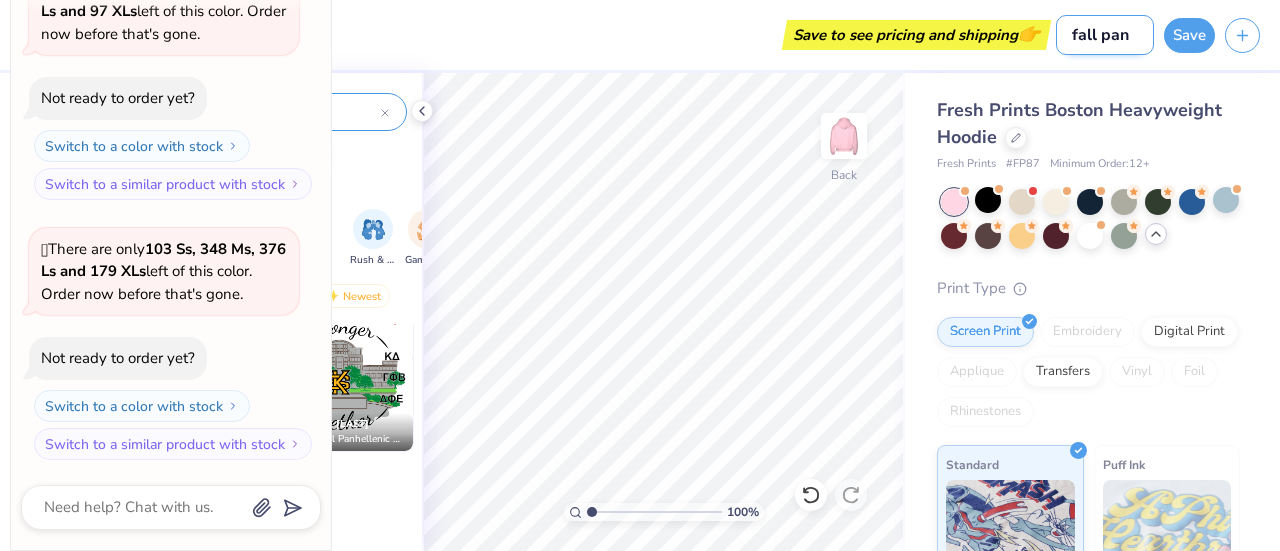 type on "x" 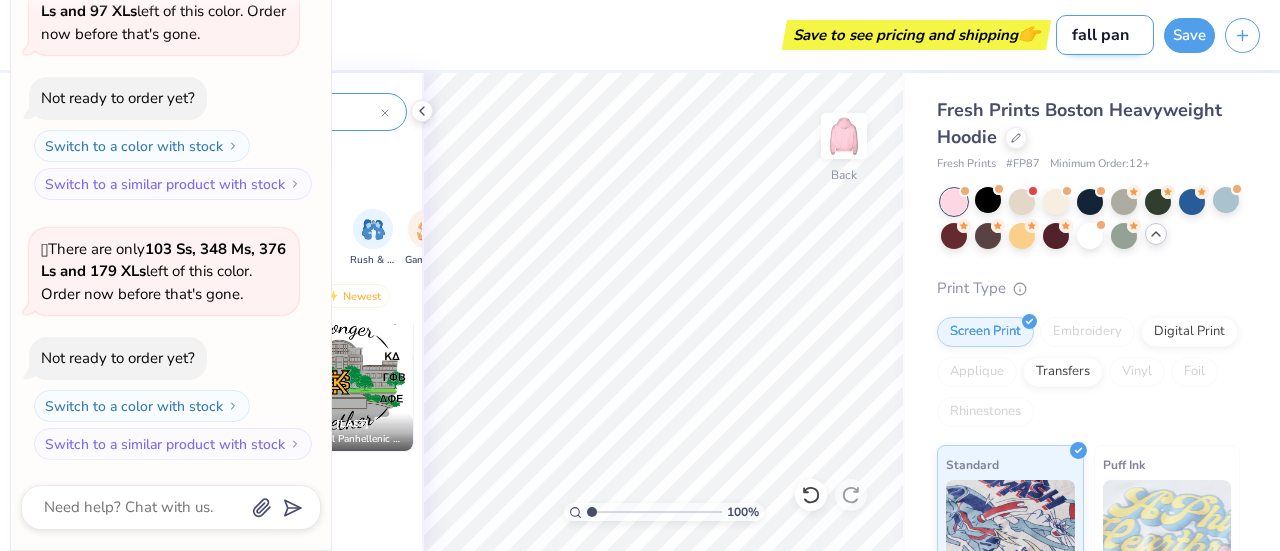 type on "fall panh" 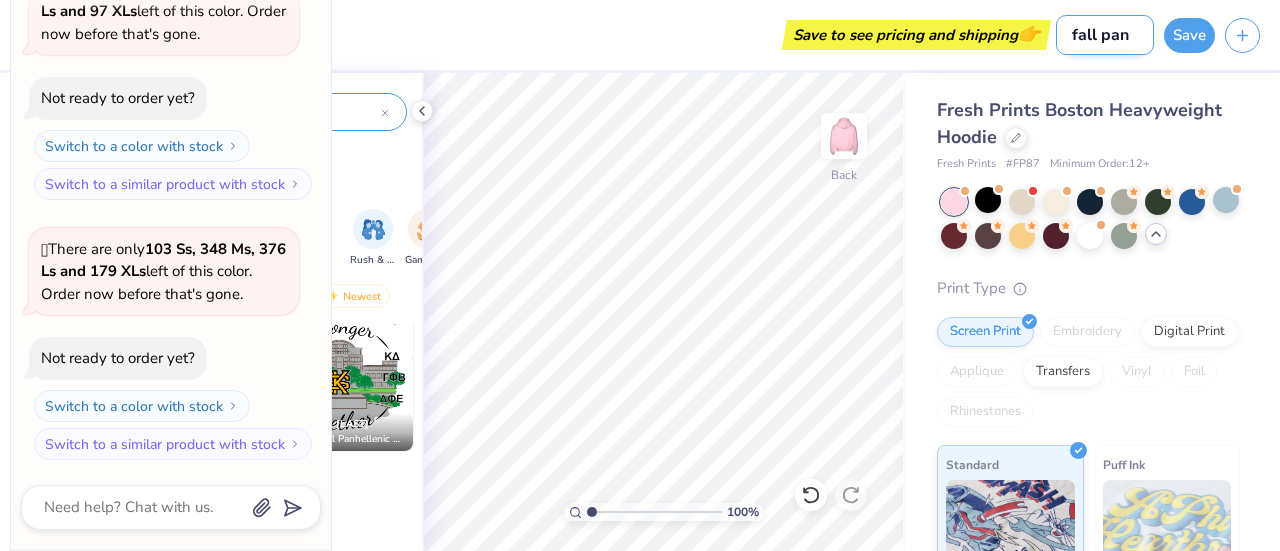 type on "x" 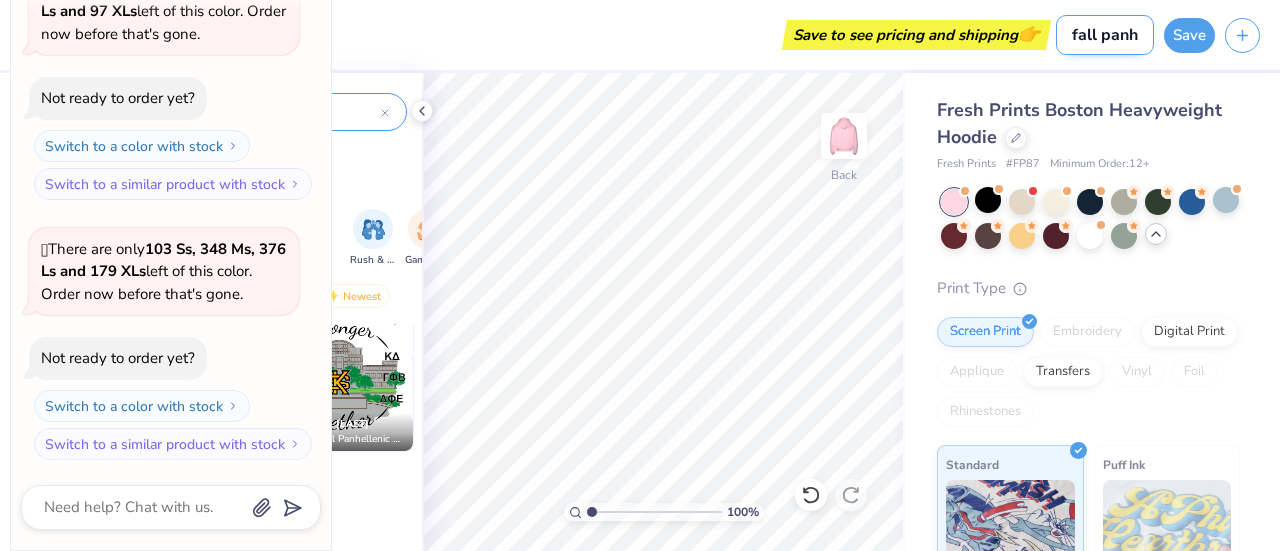 type on "fall panhe" 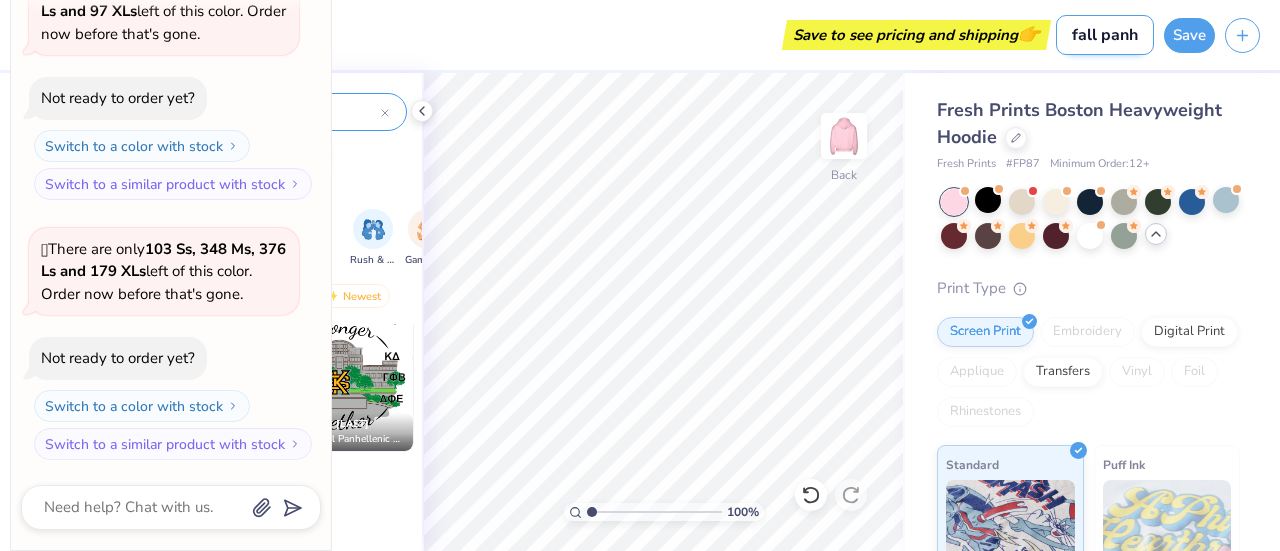 type on "x" 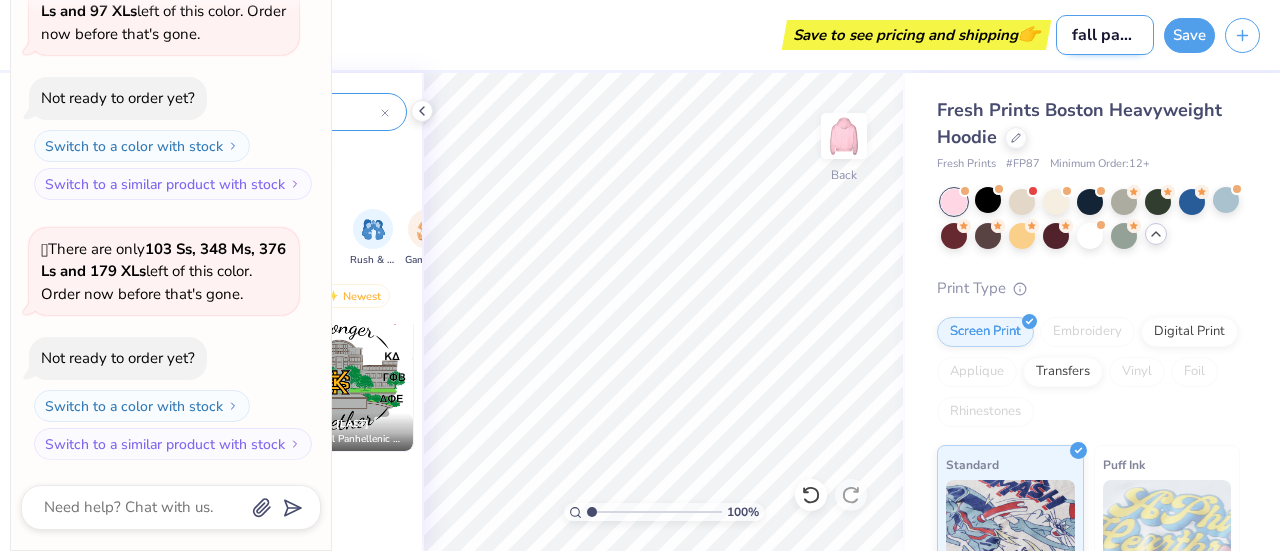 type on "fall panhel" 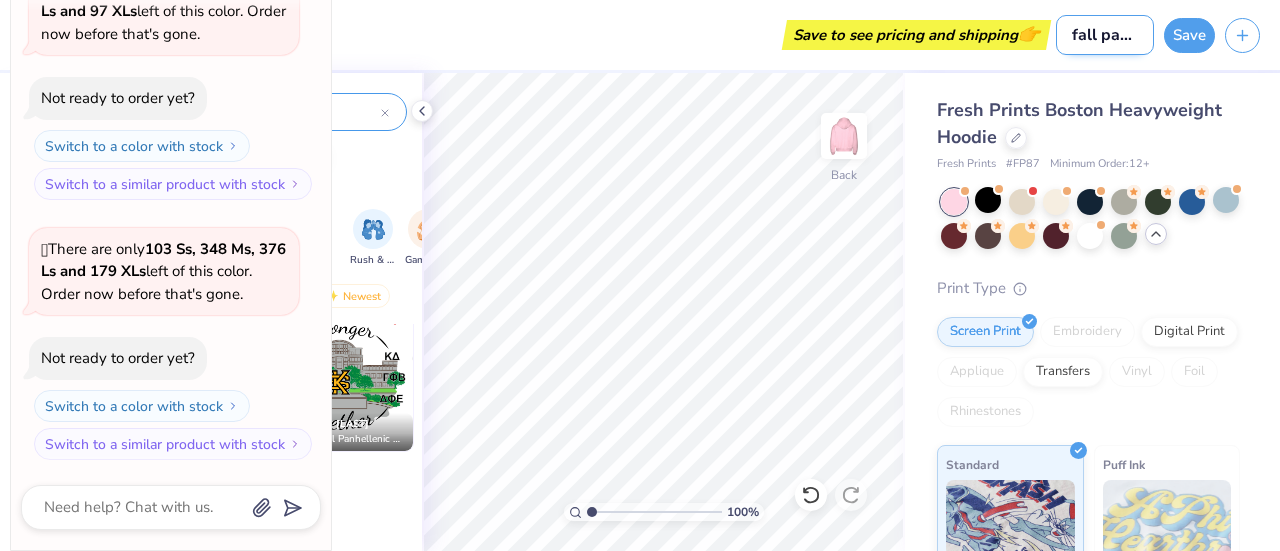 type on "x" 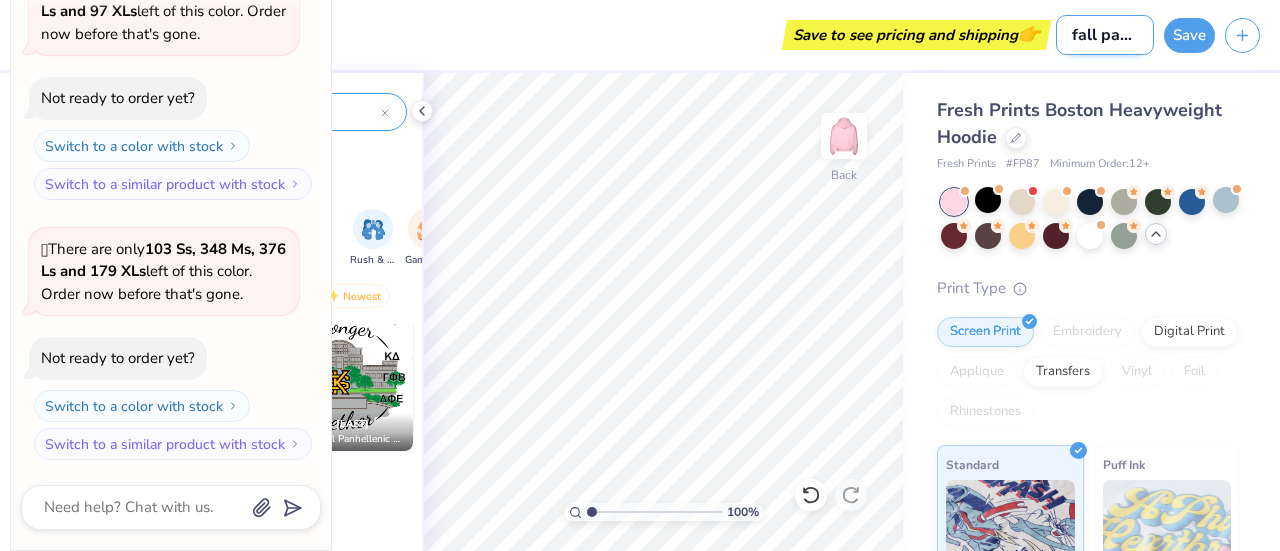 scroll, scrollTop: 0, scrollLeft: 13, axis: horizontal 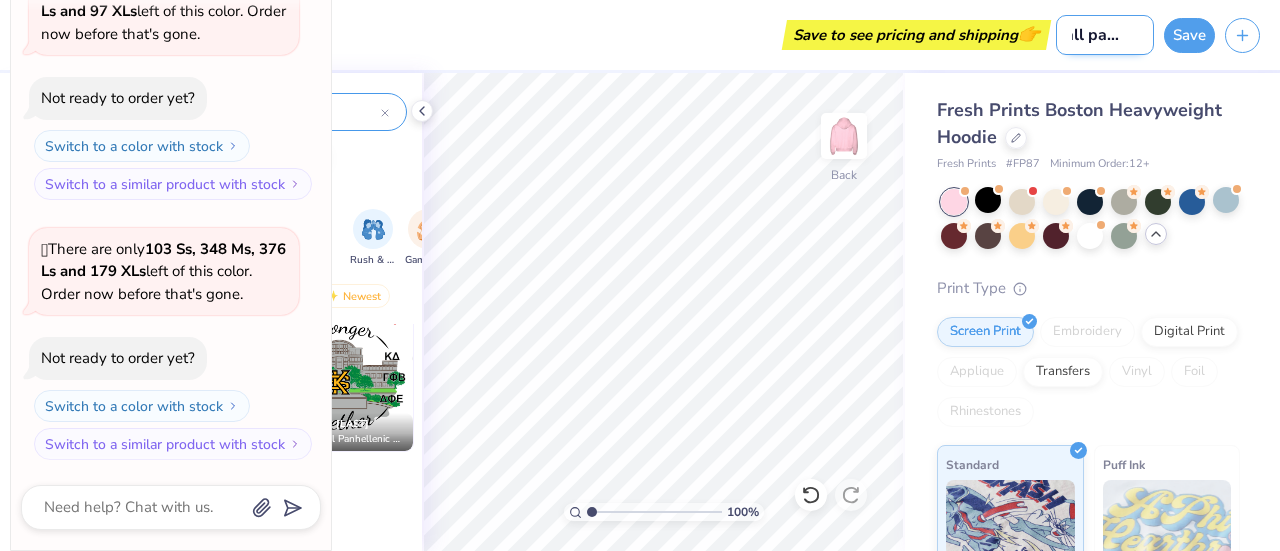 type on "fall panhel" 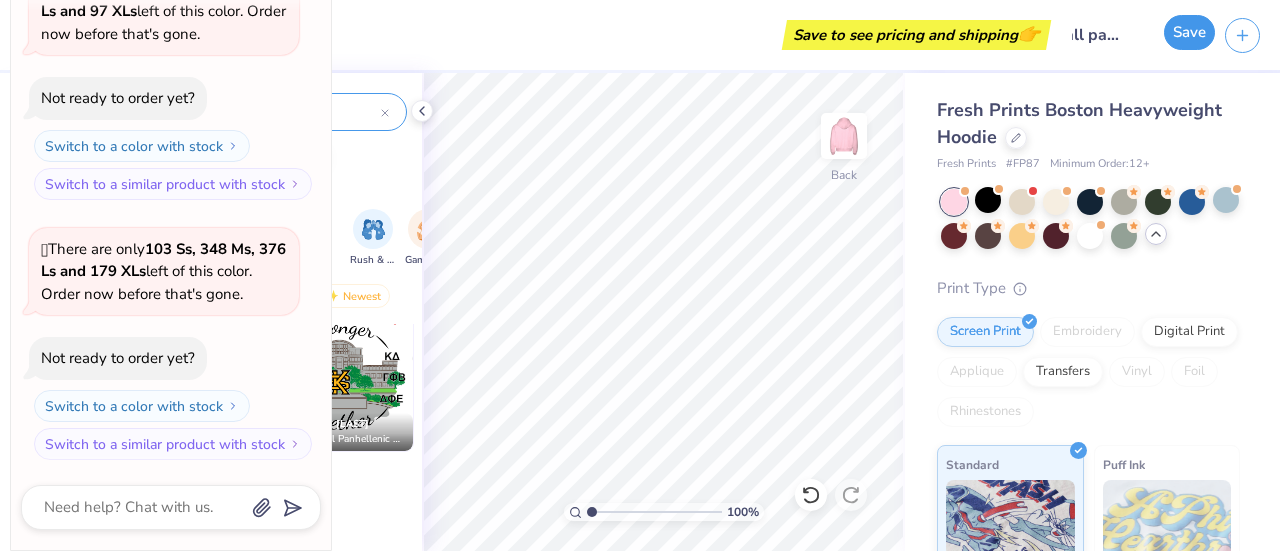 scroll, scrollTop: 0, scrollLeft: 0, axis: both 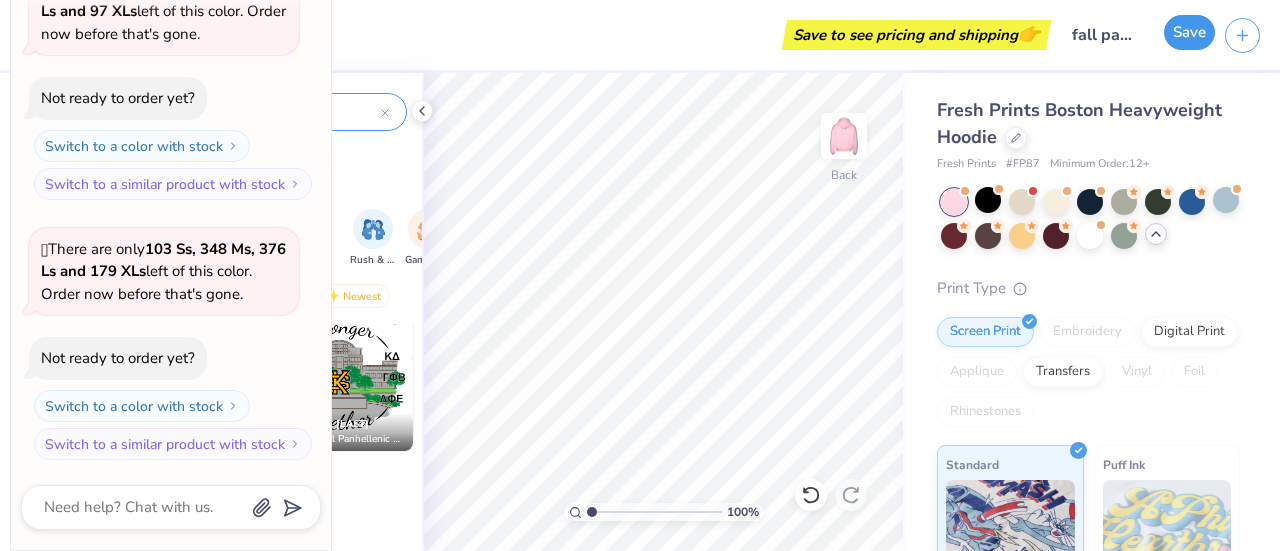 click on "Save" at bounding box center (1189, 32) 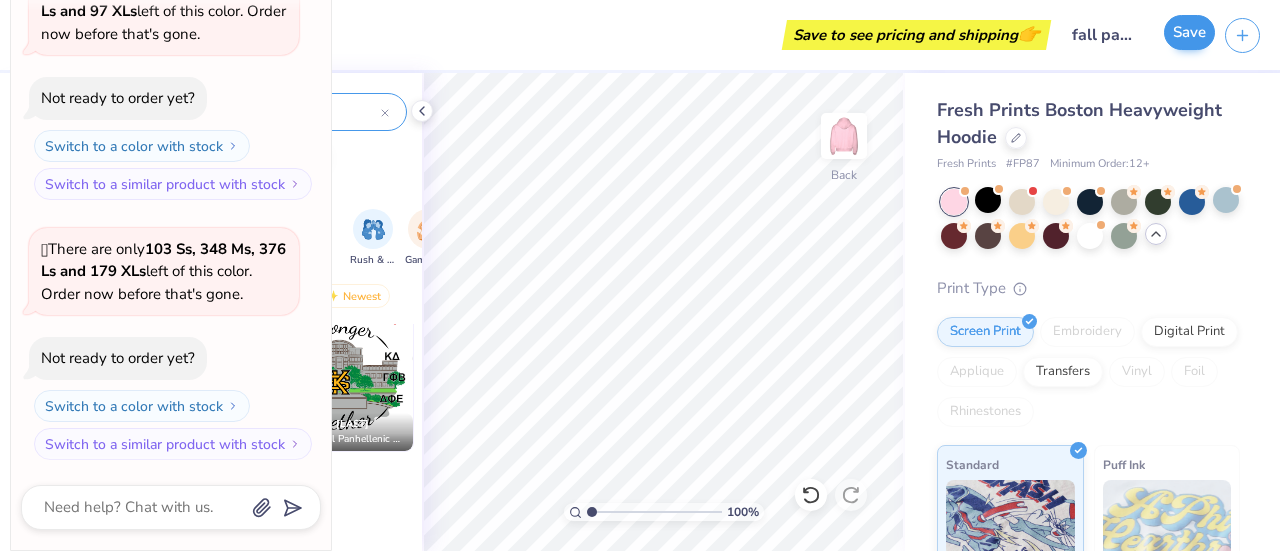 type on "x" 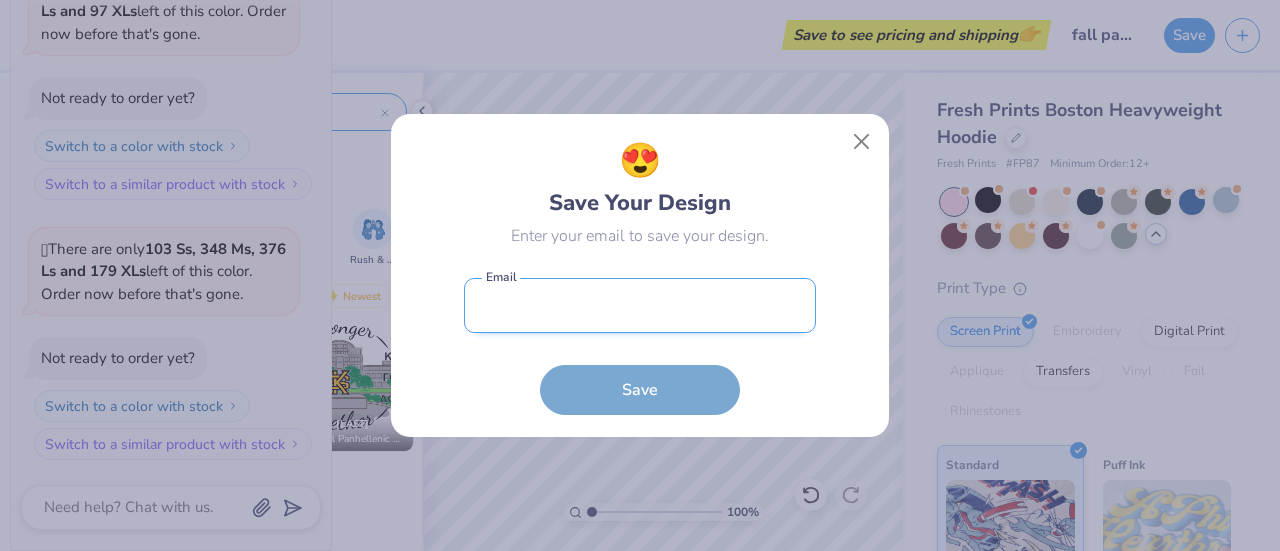 click at bounding box center [640, 305] 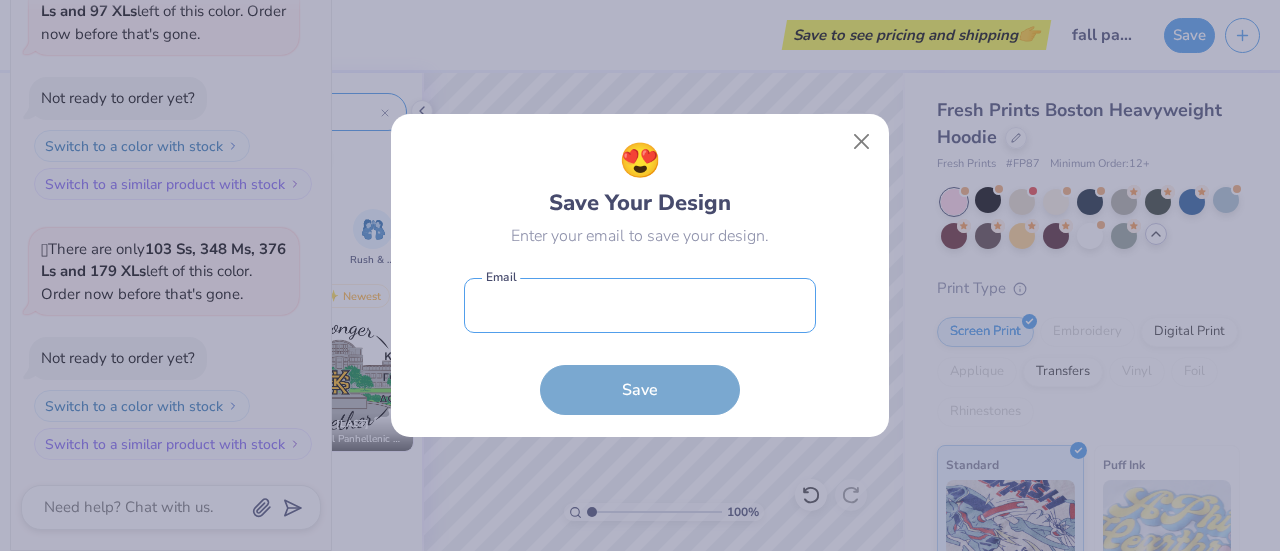 type on "[EMAIL]" 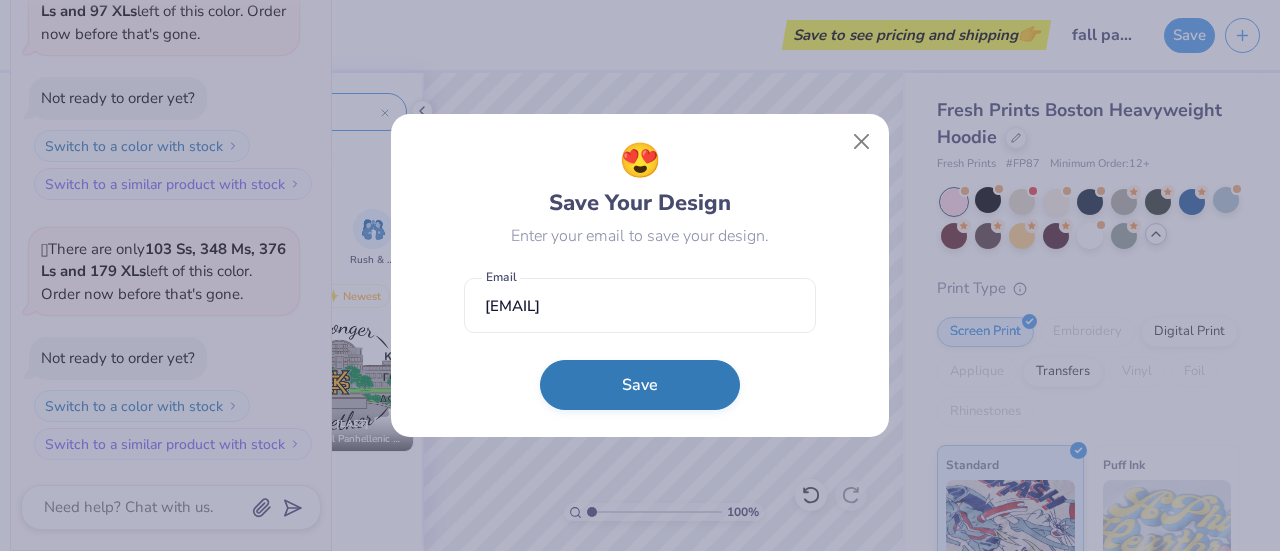 click on "Save" at bounding box center [640, 385] 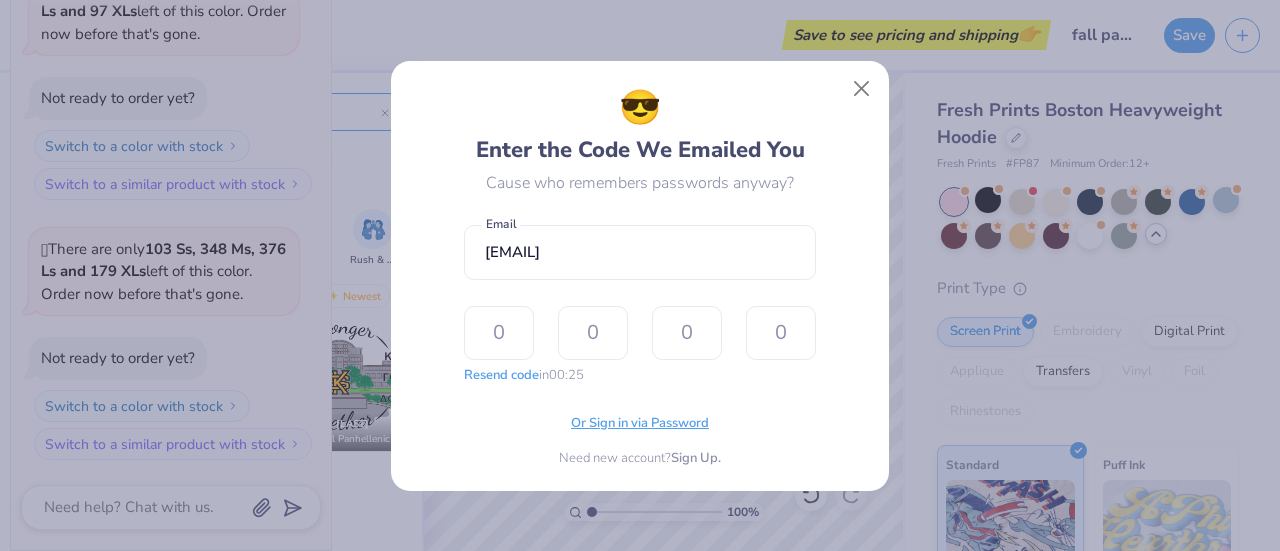 click on "Or Sign in via Password" at bounding box center [640, 424] 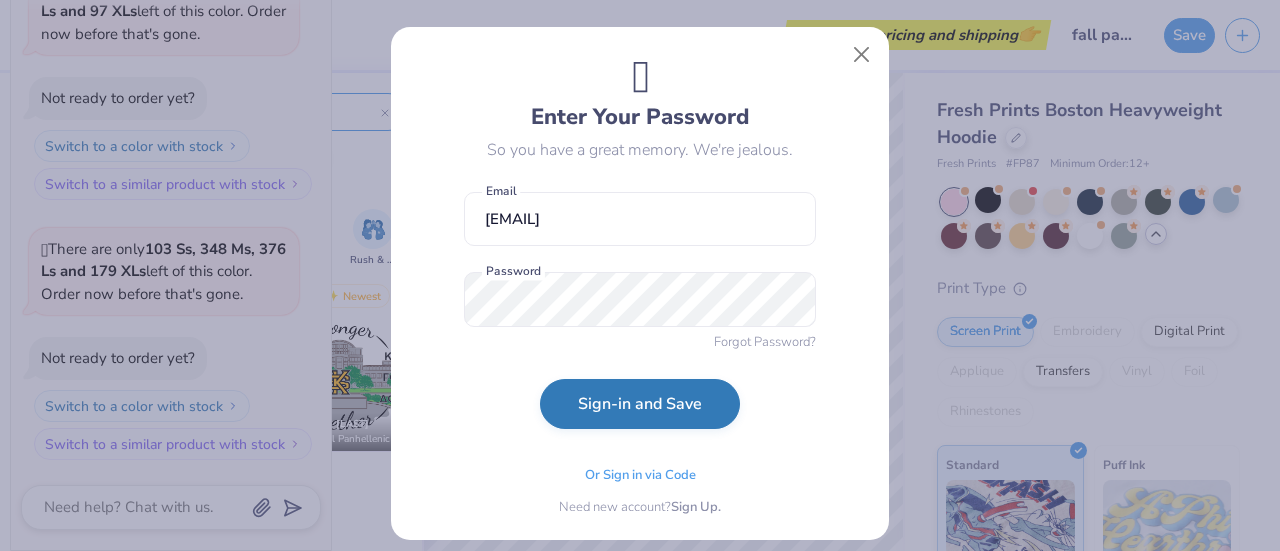 click on "Sign-in and Save" at bounding box center [640, 404] 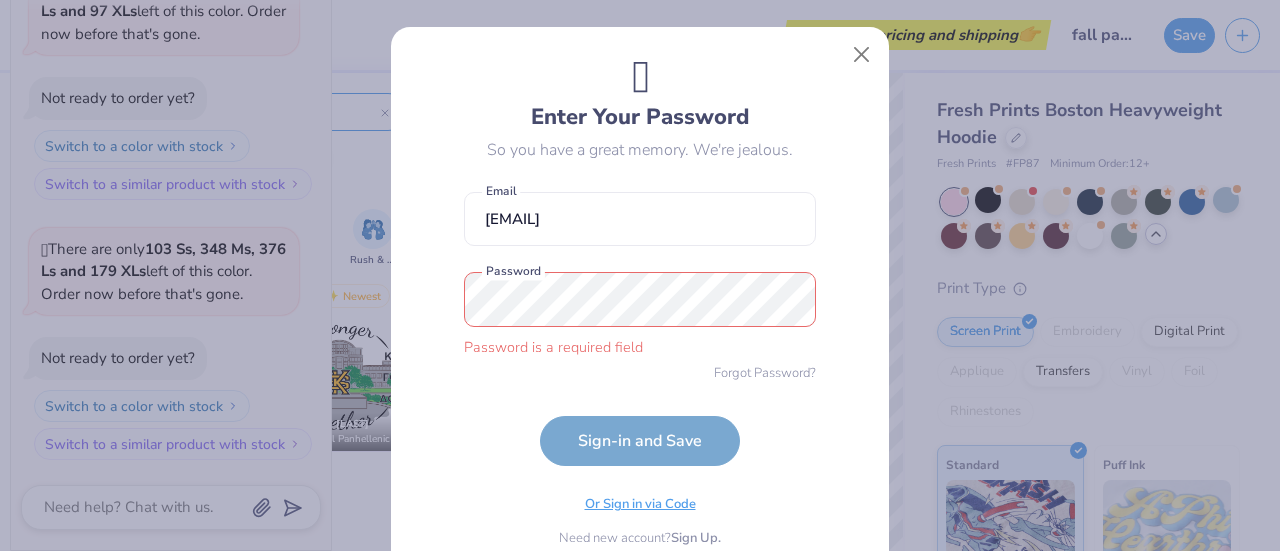 click on "Or Sign in via Code" at bounding box center (640, 505) 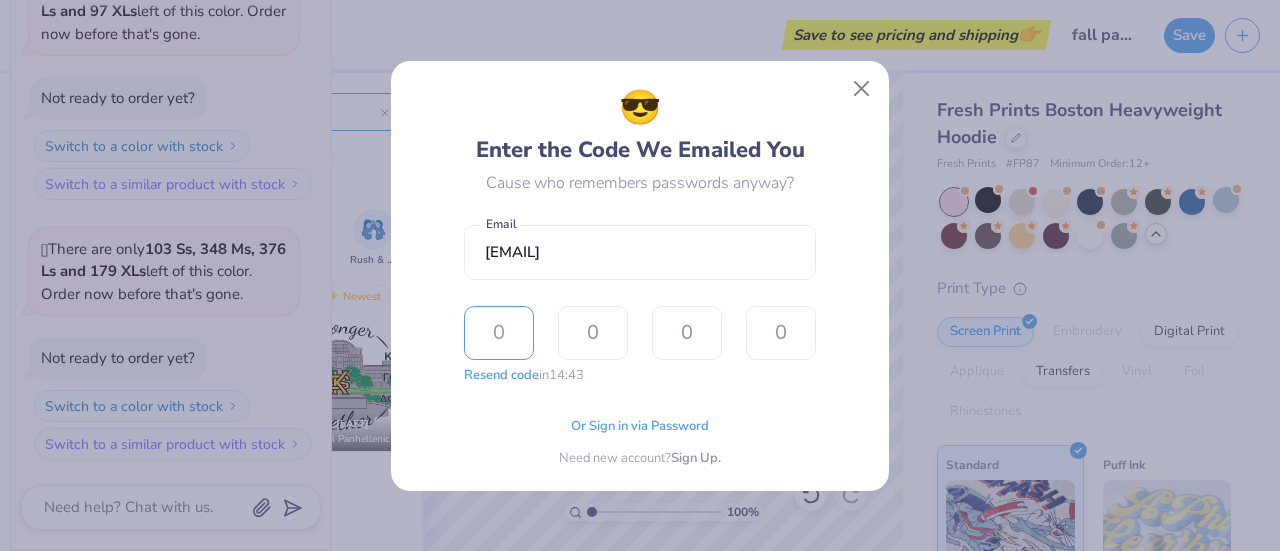 type on "x" 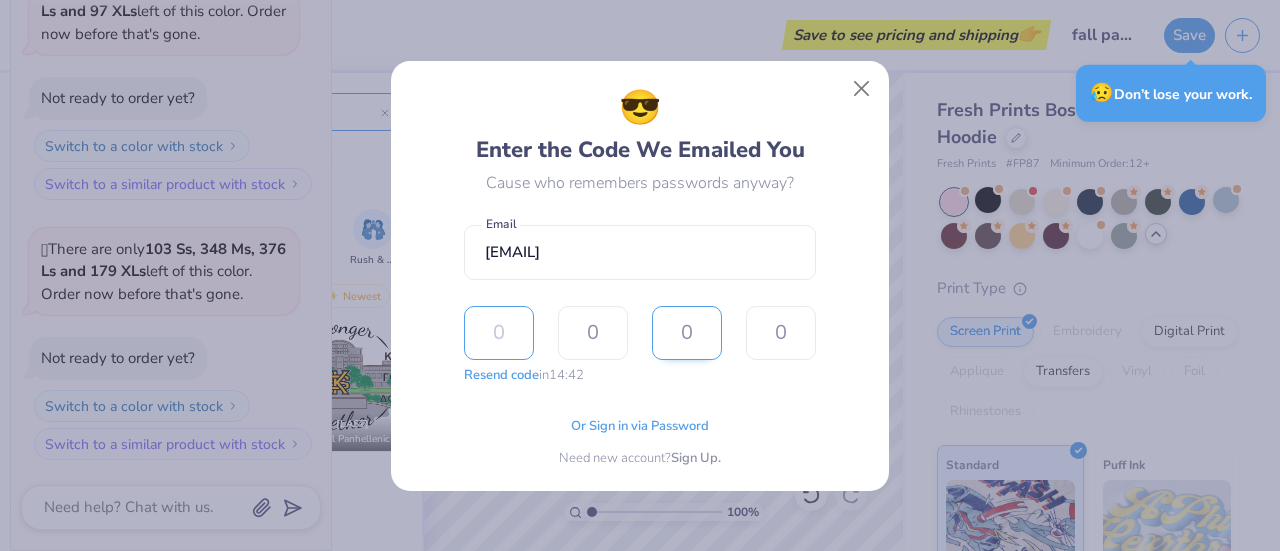 type on "6" 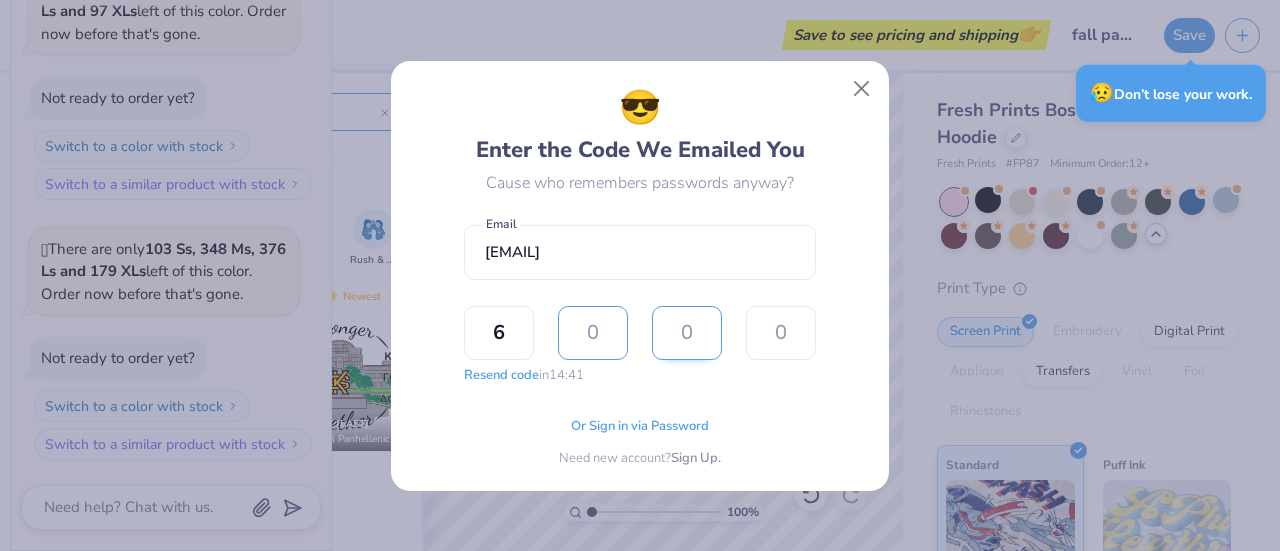 type on "1" 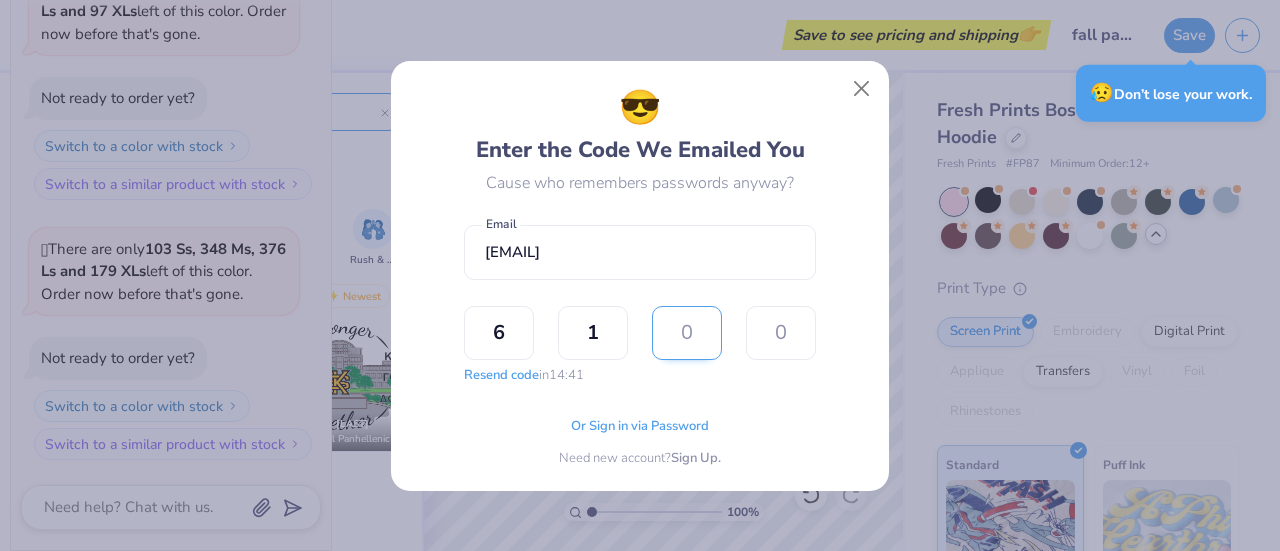 type on "6" 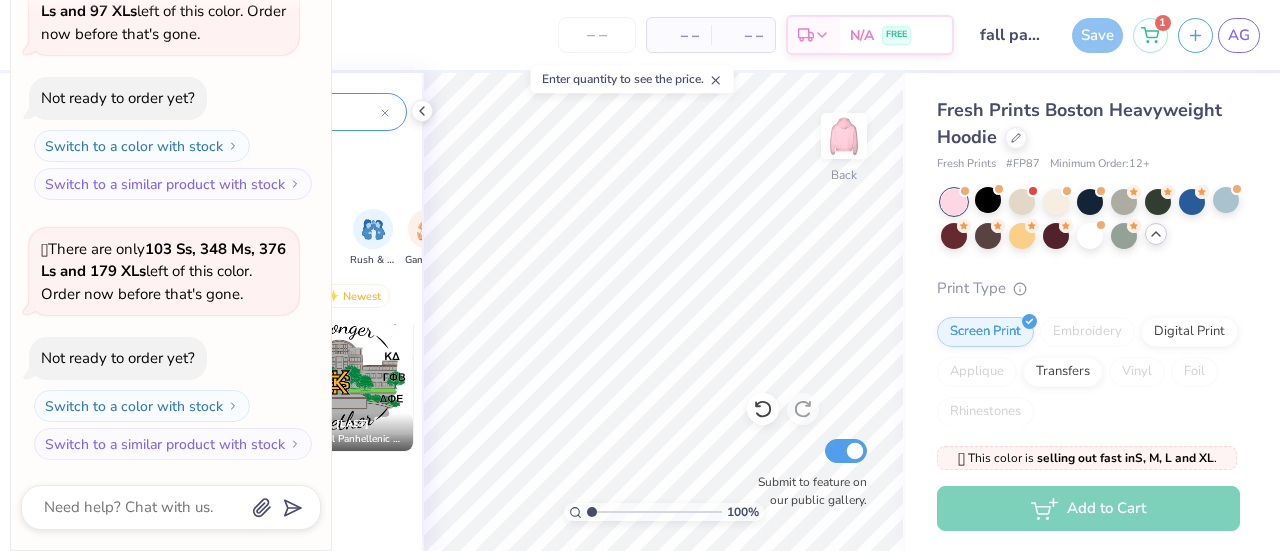 type on "x" 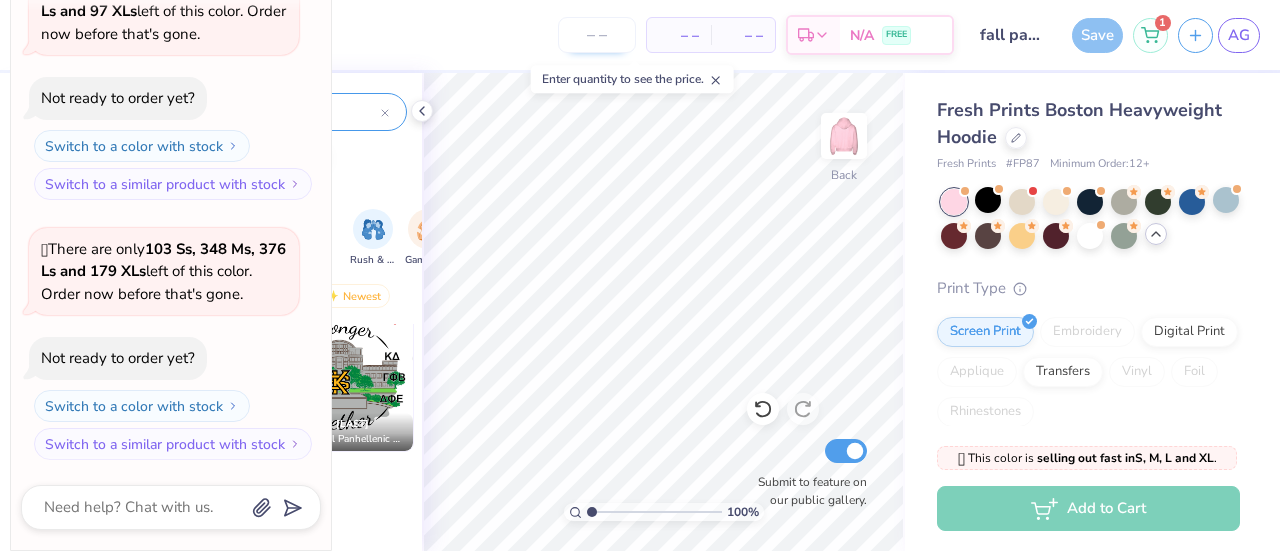 click at bounding box center [597, 35] 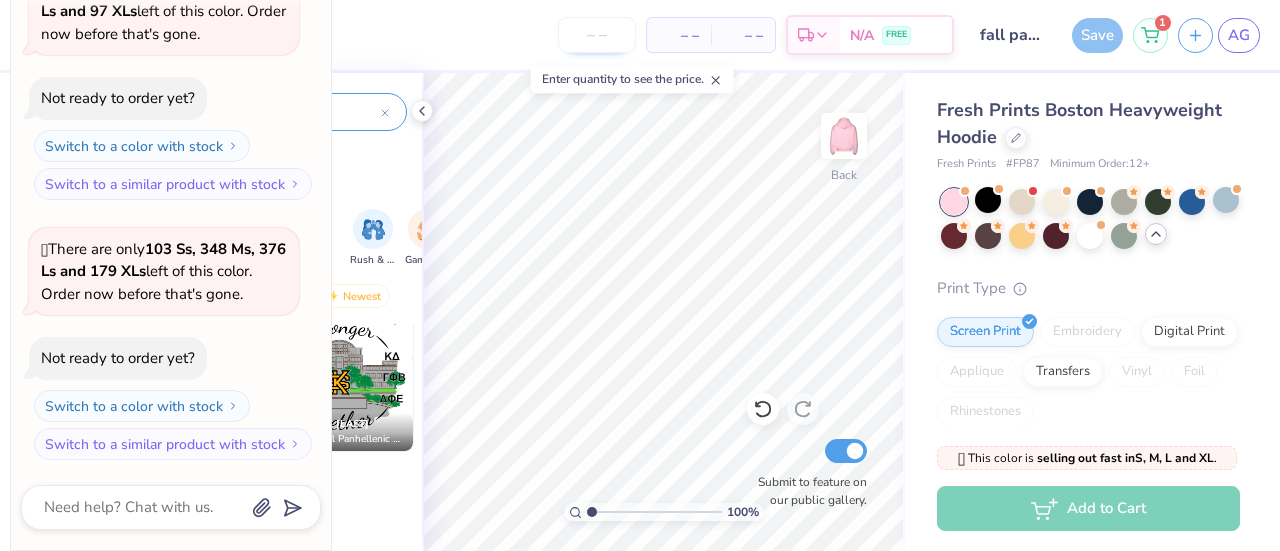 type on "1" 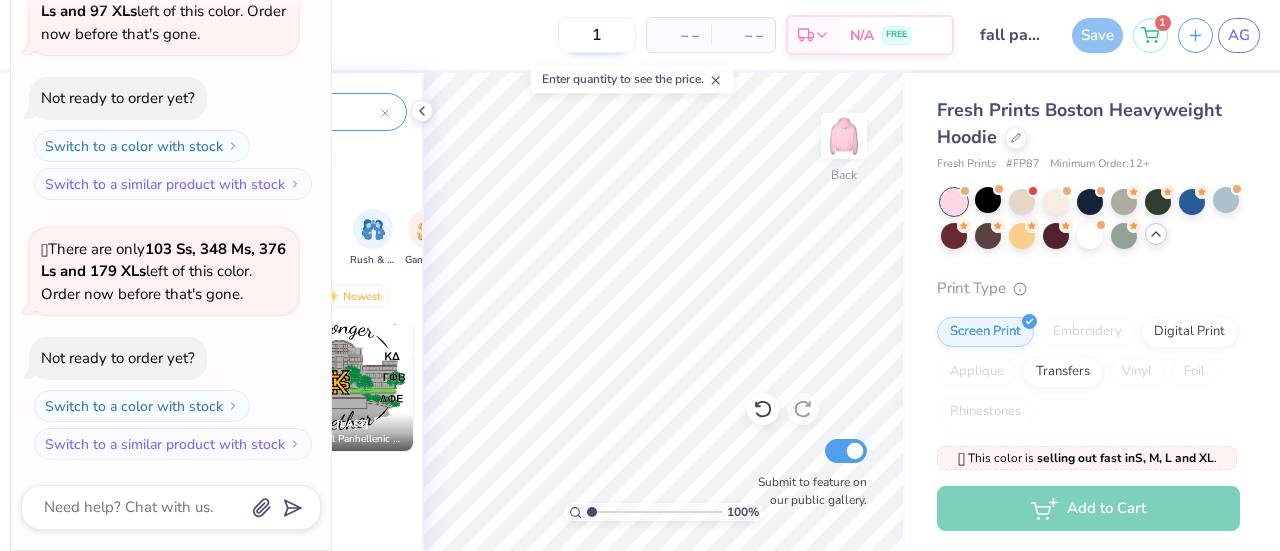 type on "x" 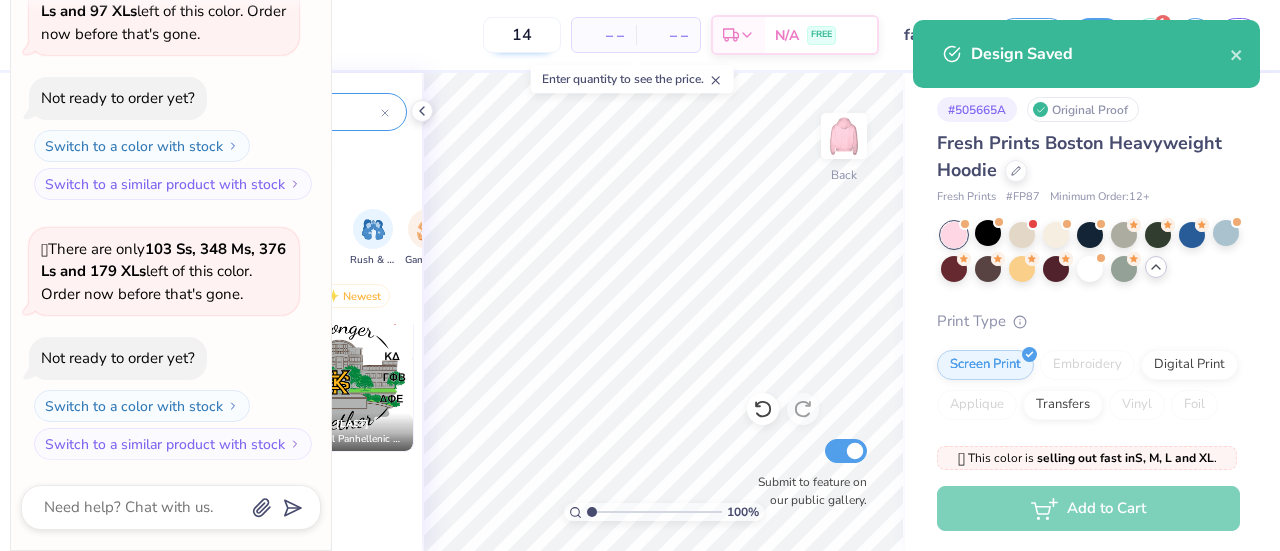scroll, scrollTop: 694, scrollLeft: 0, axis: vertical 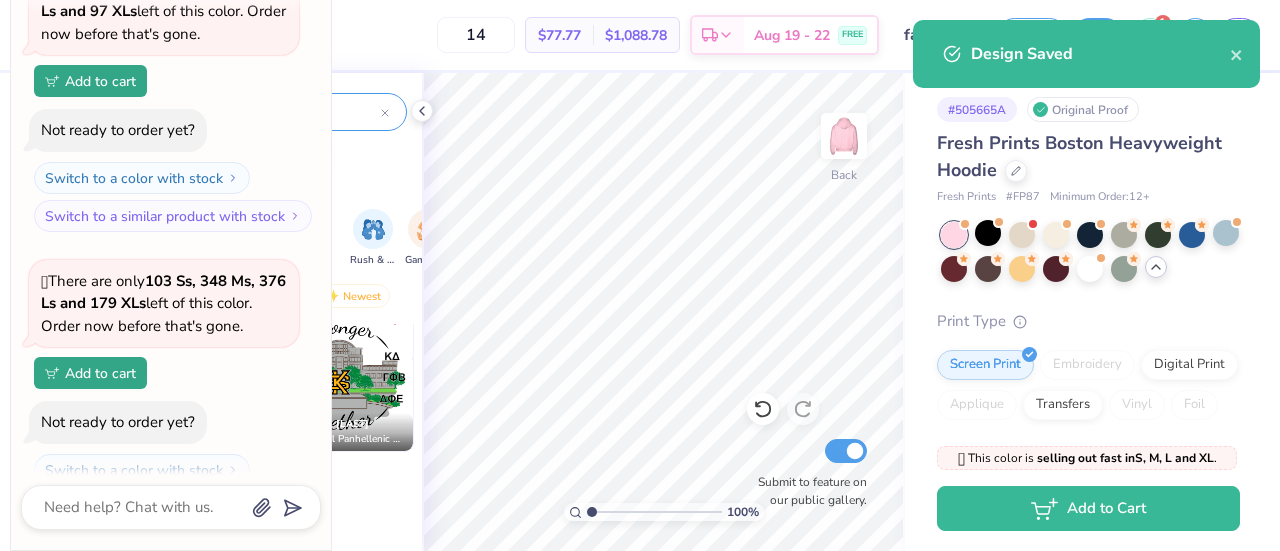 type on "14" 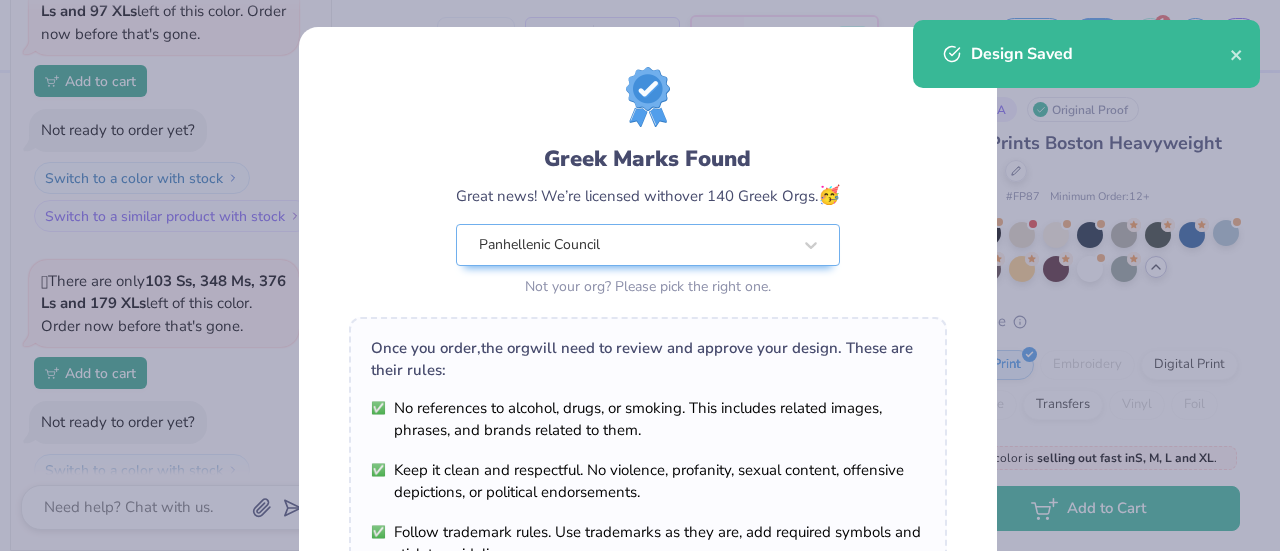 click on "Design Saved" at bounding box center [1086, 54] 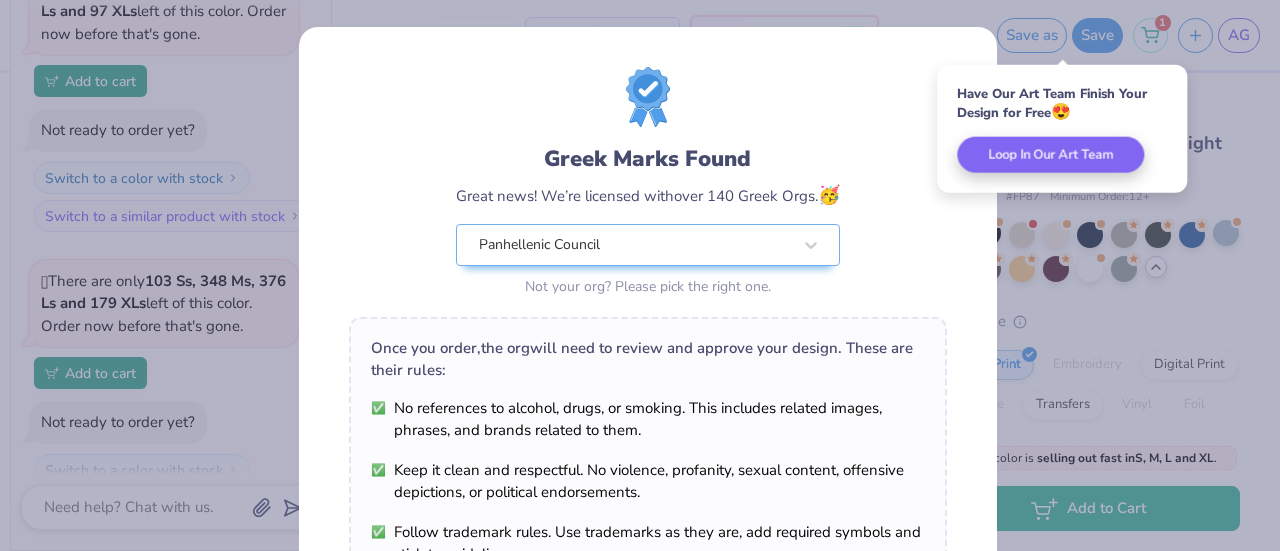 scroll, scrollTop: 382, scrollLeft: 0, axis: vertical 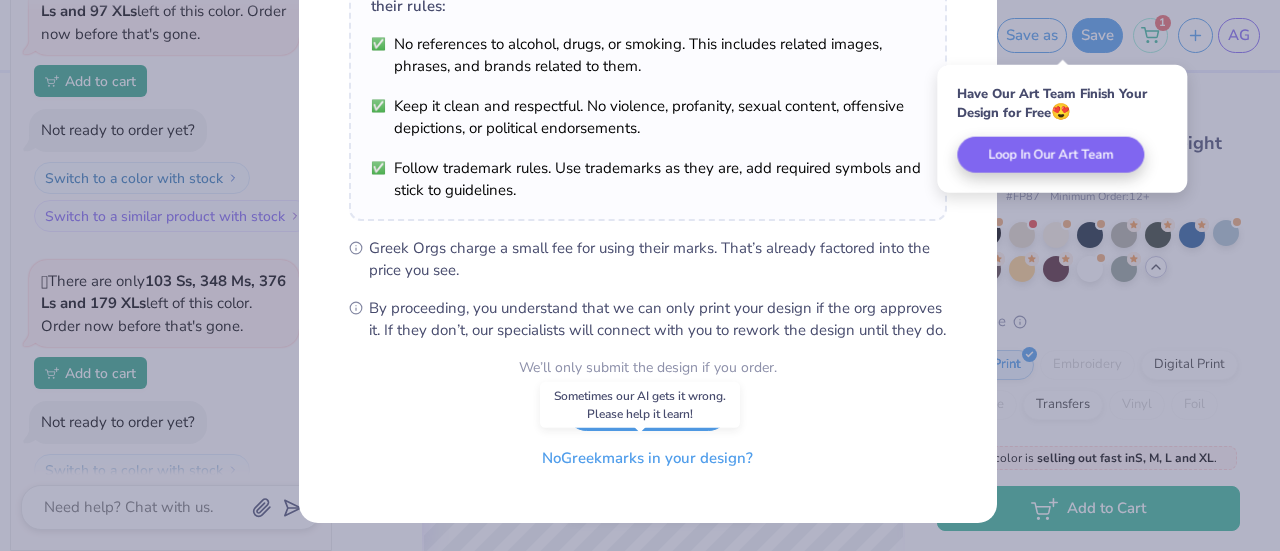 click on "No  Greek  marks in your design?" at bounding box center [647, 458] 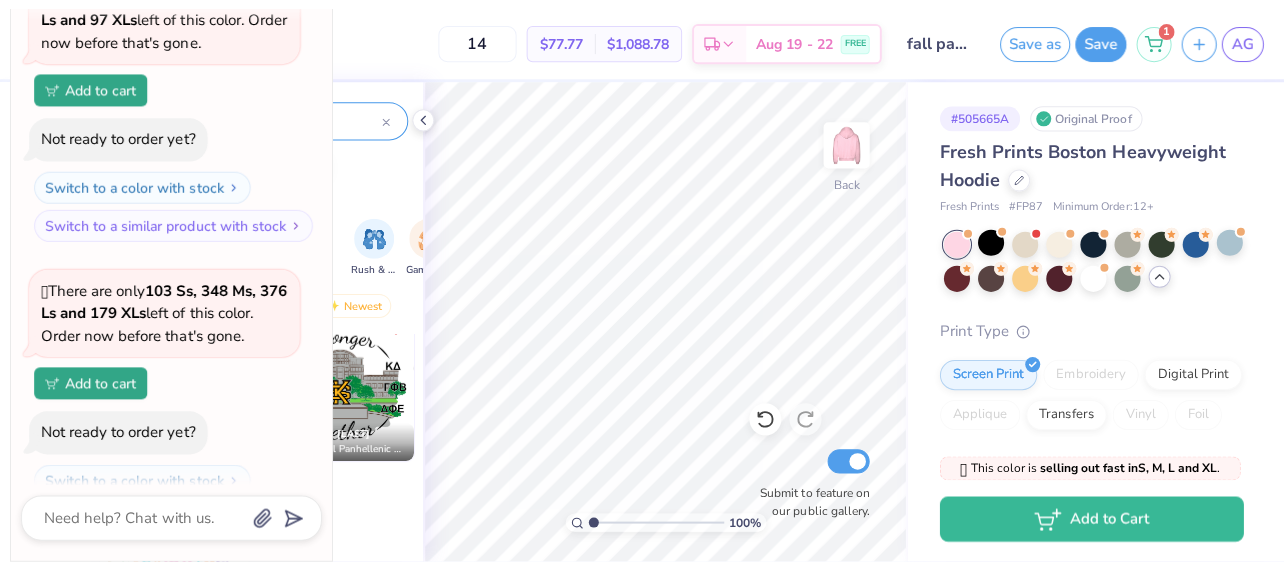 scroll, scrollTop: 89, scrollLeft: 0, axis: vertical 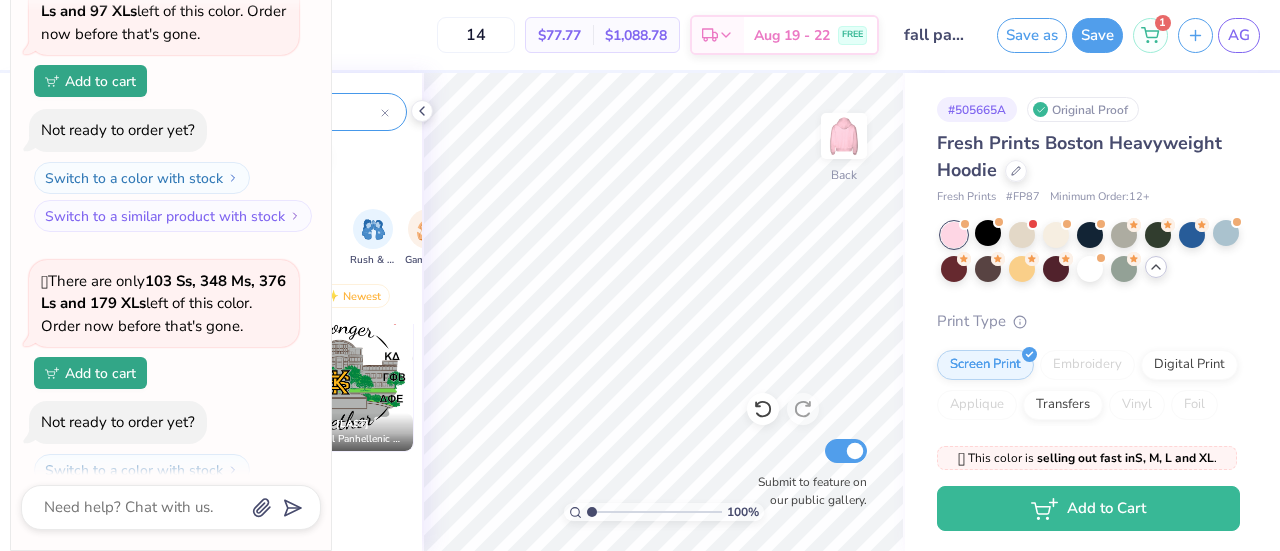 type on "x" 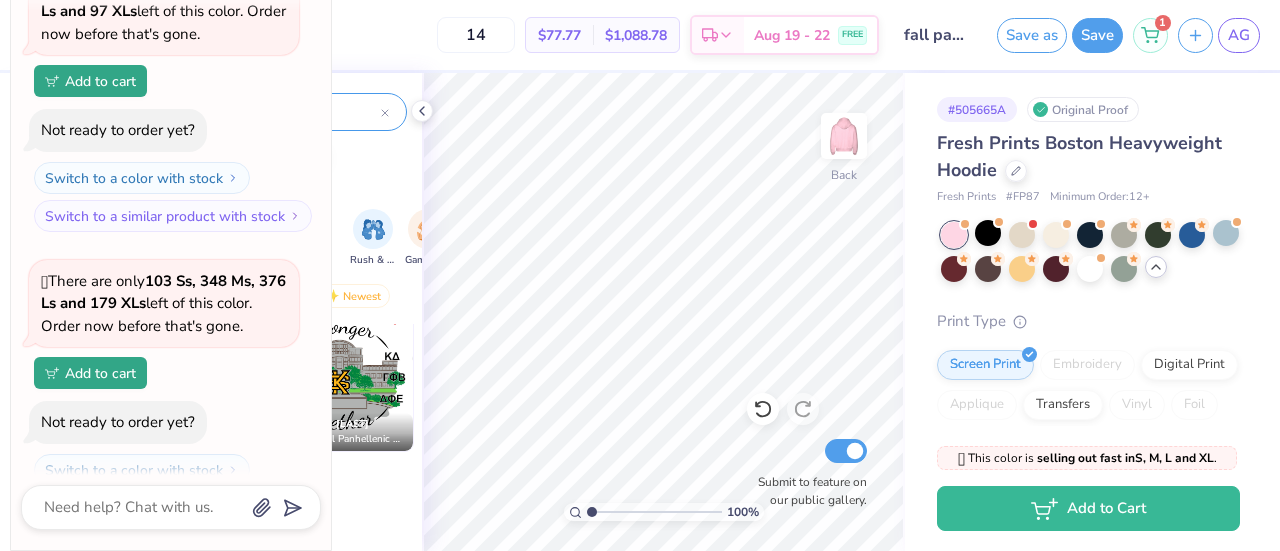 type on "15" 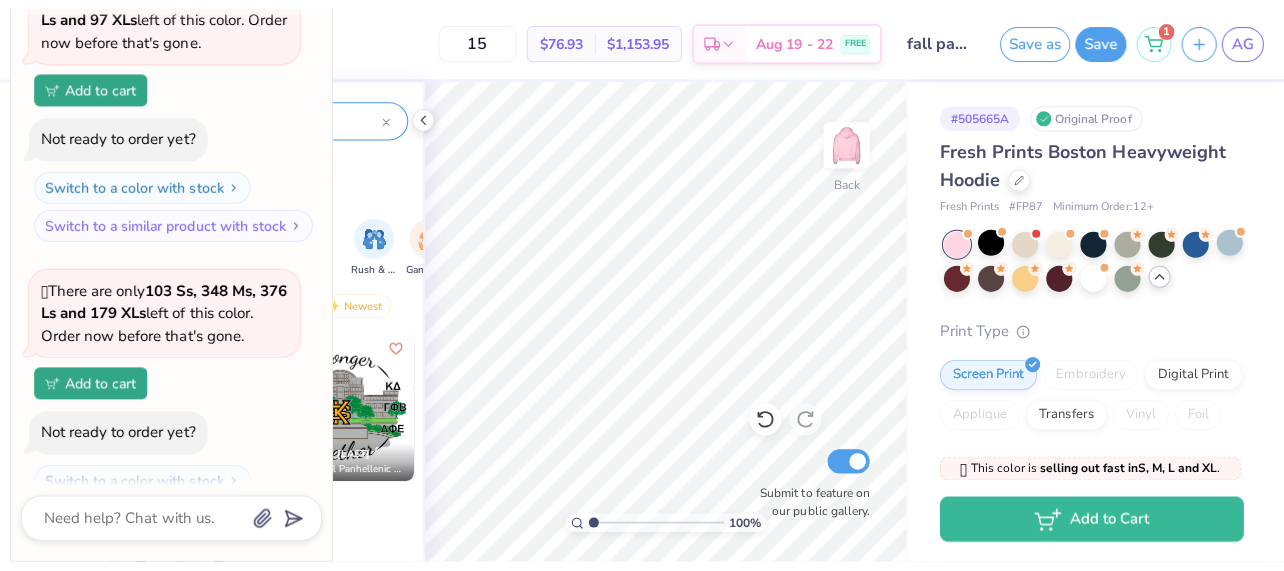scroll, scrollTop: 4052, scrollLeft: 0, axis: vertical 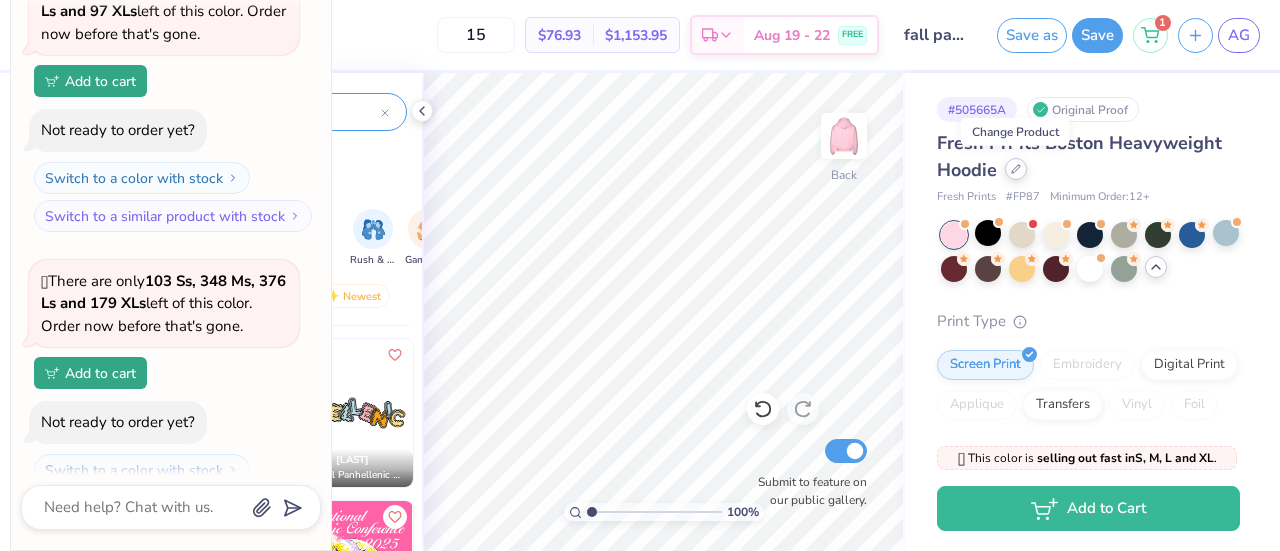 click 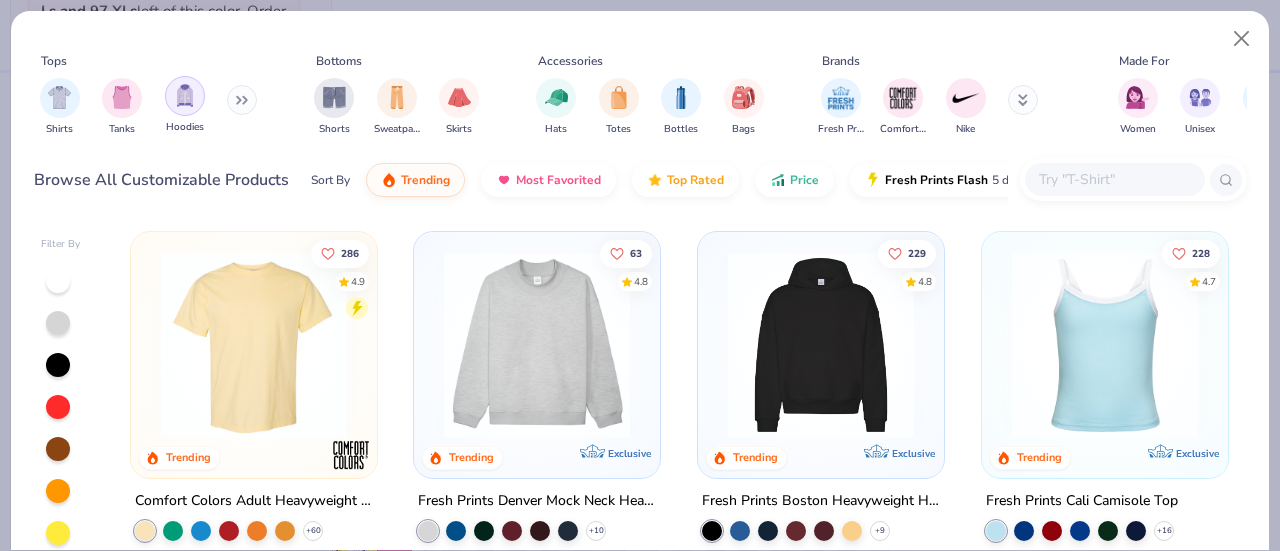 click at bounding box center (185, 96) 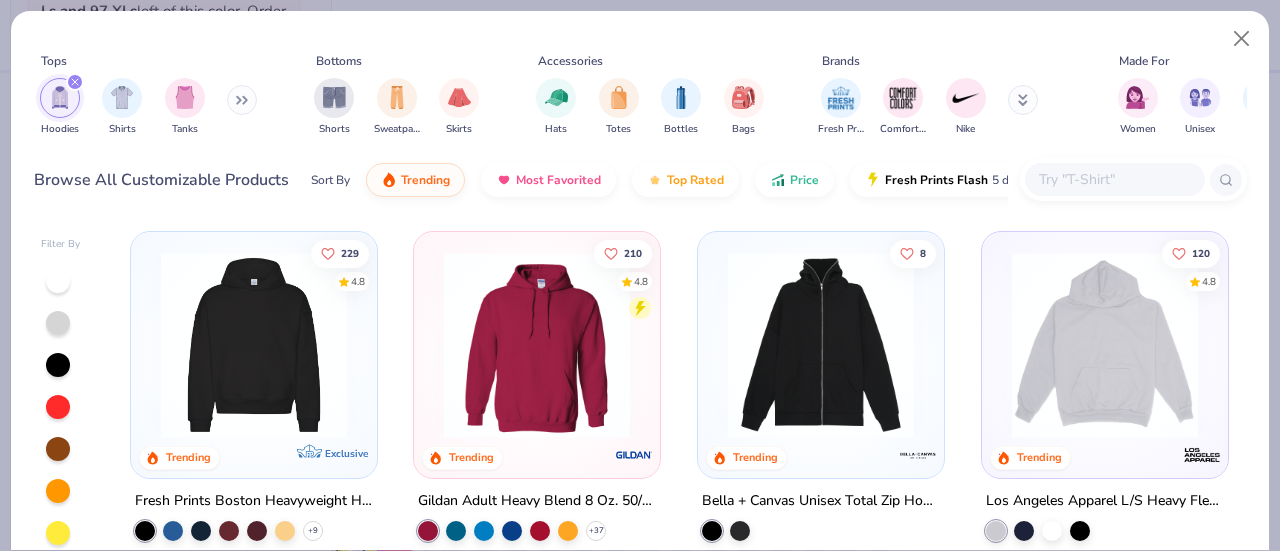 scroll, scrollTop: 442, scrollLeft: 0, axis: vertical 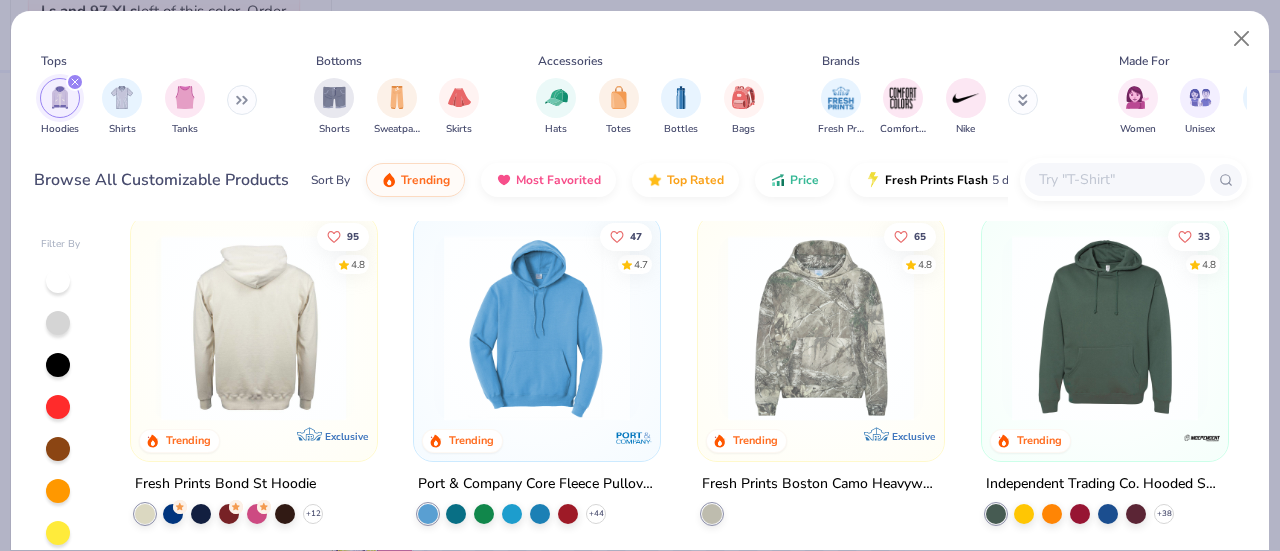 click at bounding box center (254, 328) 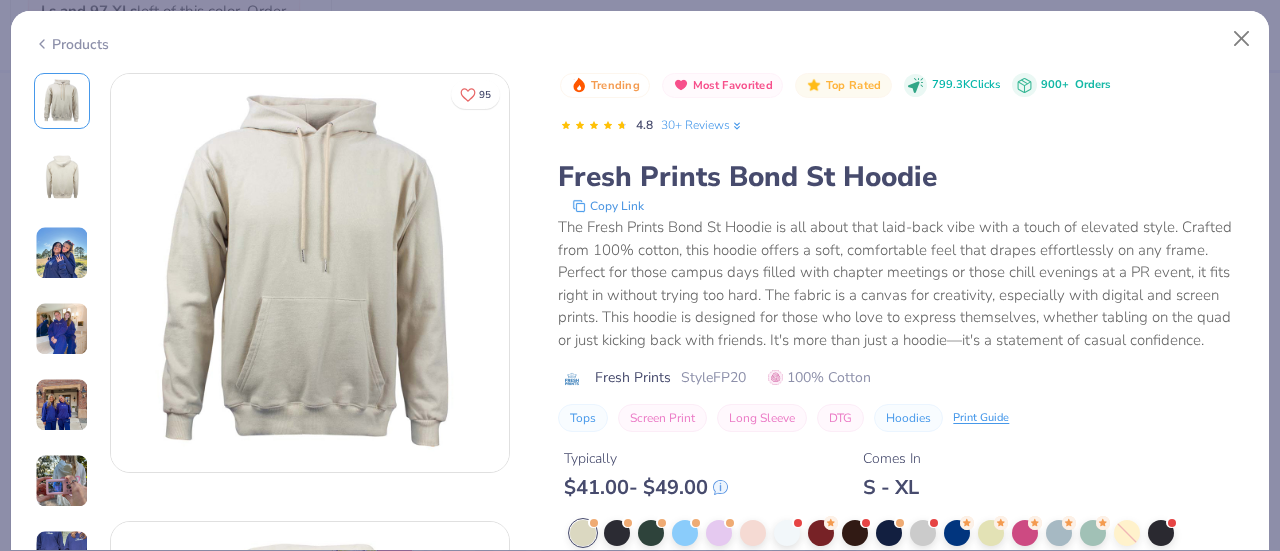 click at bounding box center (62, 405) 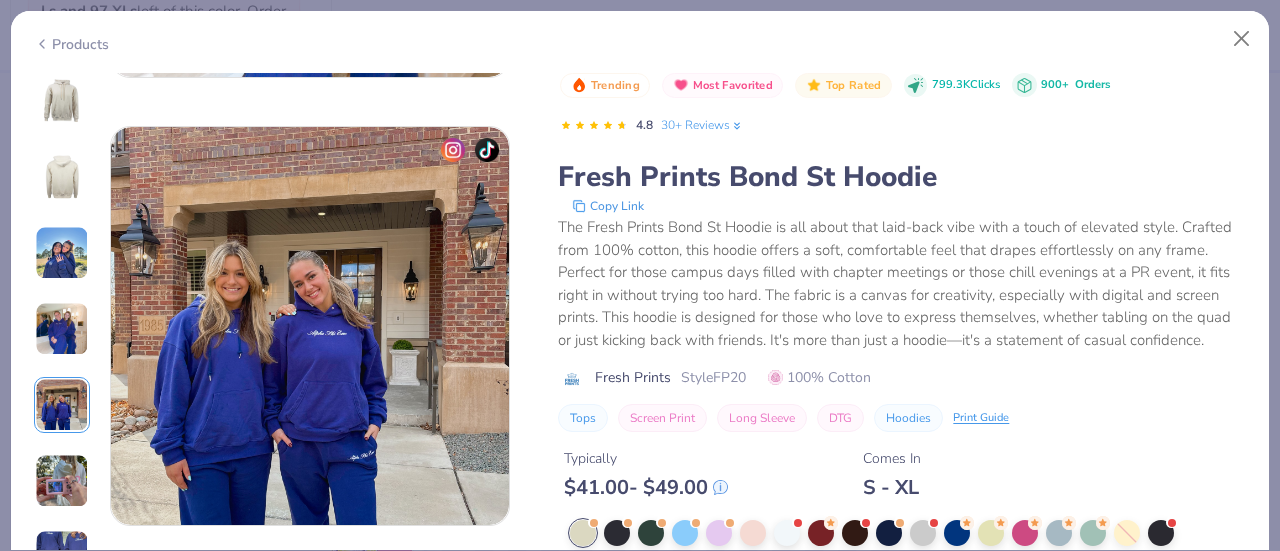 scroll, scrollTop: 1792, scrollLeft: 0, axis: vertical 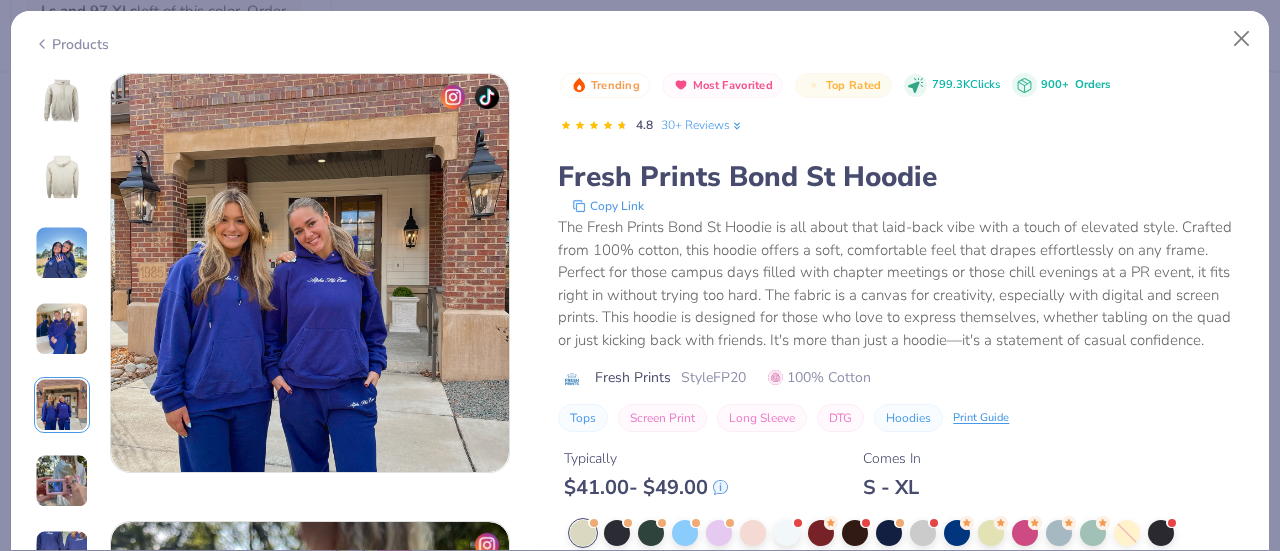 click on "Products 26 + 95 KM [FRATERNITY], [UNIVERSITY] AU [FRATERNITY], [UNIVERSITY] AU [FRATERNITY], [UNIVERSITY] ZM [FRATERNITY], [UNIVERSITY] KU [FRATERNITY], [UNIVERSITY] Trending Most Favorited Top Rated 799.3K  Clicks 900+    Orders 4.8 30+ Reviews Fresh Prints Bond St Hoodie Copy Link The Fresh Prints Bond St Hoodie is all about that laid-back vibe with a touch of elevated style. Crafted from 100% cotton, this hoodie offers a soft, comfortable feel that drapes effortlessly on any frame. Perfect for those campus days filled with chapter meetings or those chill evenings at a PR event, it fits right in without trying too hard. The fabric is a canvas for creativity, especially with digital and screen prints. This hoodie is designed for those who love to express themselves, whether tabling on the quad or just kicking back with friends. It's more than just a hoodie—it's a statement of casual confidence. Fresh Prints Style  FP20   100% Cotton Tops DTG" at bounding box center (640, 312) 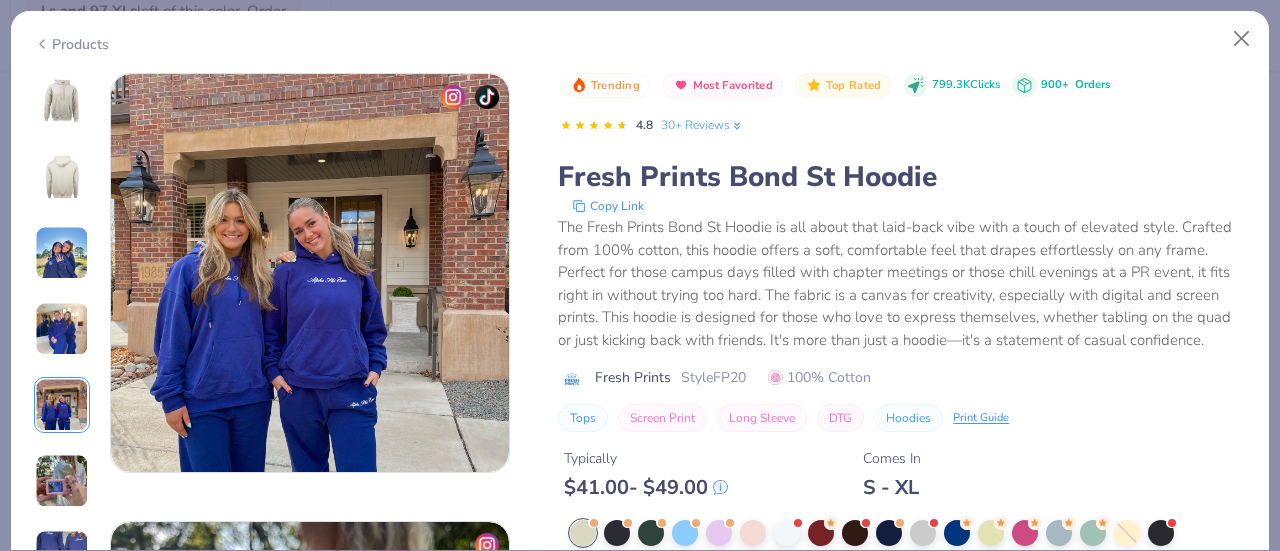 click on "Products 26 + 95 KM [FRATERNITY], [UNIVERSITY] AU [FRATERNITY], [UNIVERSITY] AU [FRATERNITY], [UNIVERSITY] ZM [FRATERNITY], [UNIVERSITY] KU [FRATERNITY], [UNIVERSITY] Trending Most Favorited Top Rated 799.3K  Clicks 900+    Orders 4.8 30+ Reviews Fresh Prints Bond St Hoodie Copy Link The Fresh Prints Bond St Hoodie is all about that laid-back vibe with a touch of elevated style. Crafted from 100% cotton, this hoodie offers a soft, comfortable feel that drapes effortlessly on any frame. Perfect for those campus days filled with chapter meetings or those chill evenings at a PR event, it fits right in without trying too hard. The fabric is a canvas for creativity, especially with digital and screen prints. This hoodie is designed for those who love to express themselves, whether tabling on the quad or just kicking back with friends. It's more than just a hoodie—it's a statement of casual confidence. Fresh Prints Style  FP20   100% Cotton Tops DTG" at bounding box center [640, 312] 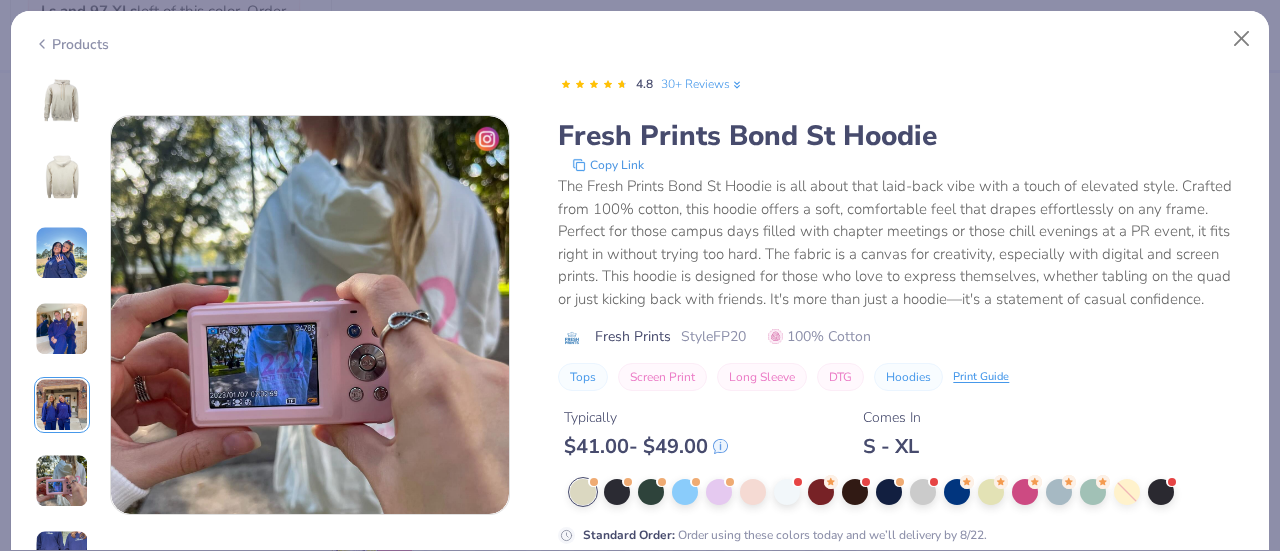 scroll, scrollTop: 2603, scrollLeft: 0, axis: vertical 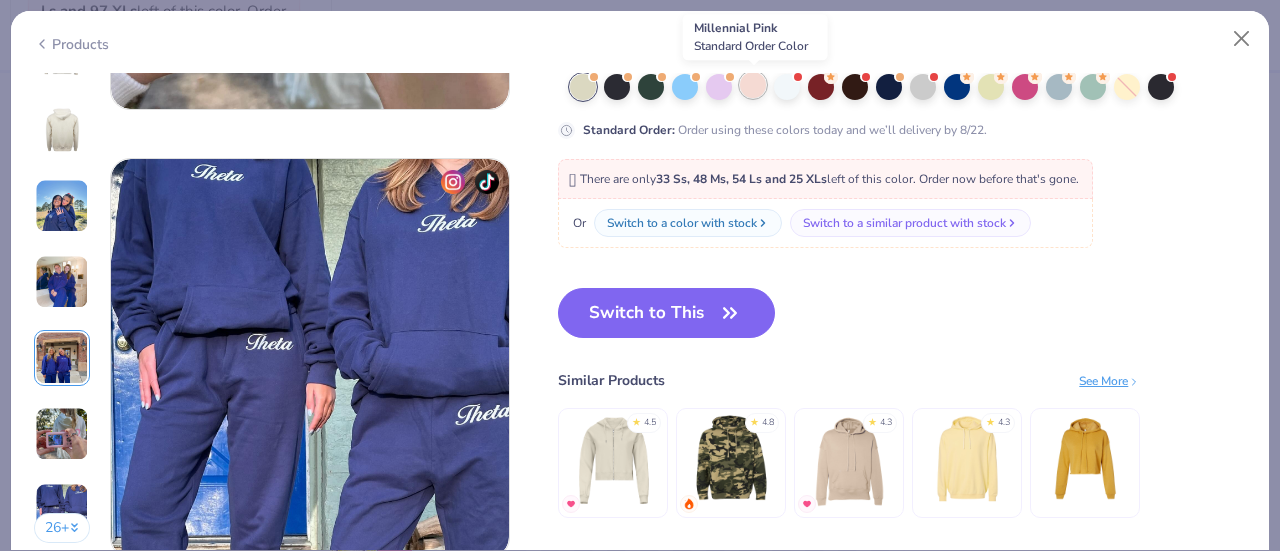 click at bounding box center [753, 85] 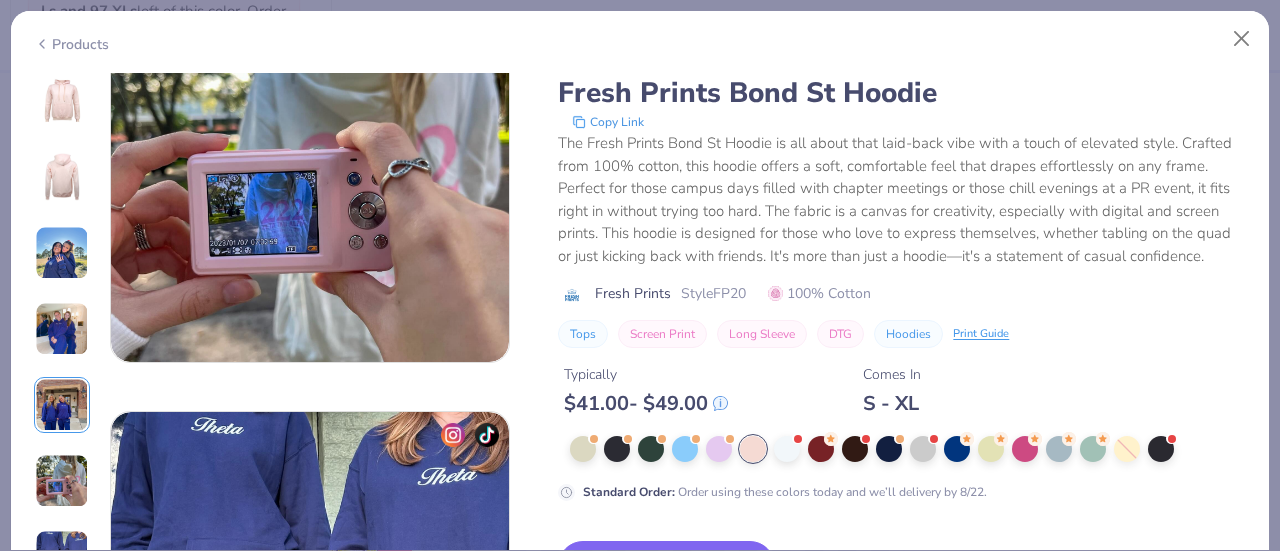 scroll, scrollTop: 2403, scrollLeft: 0, axis: vertical 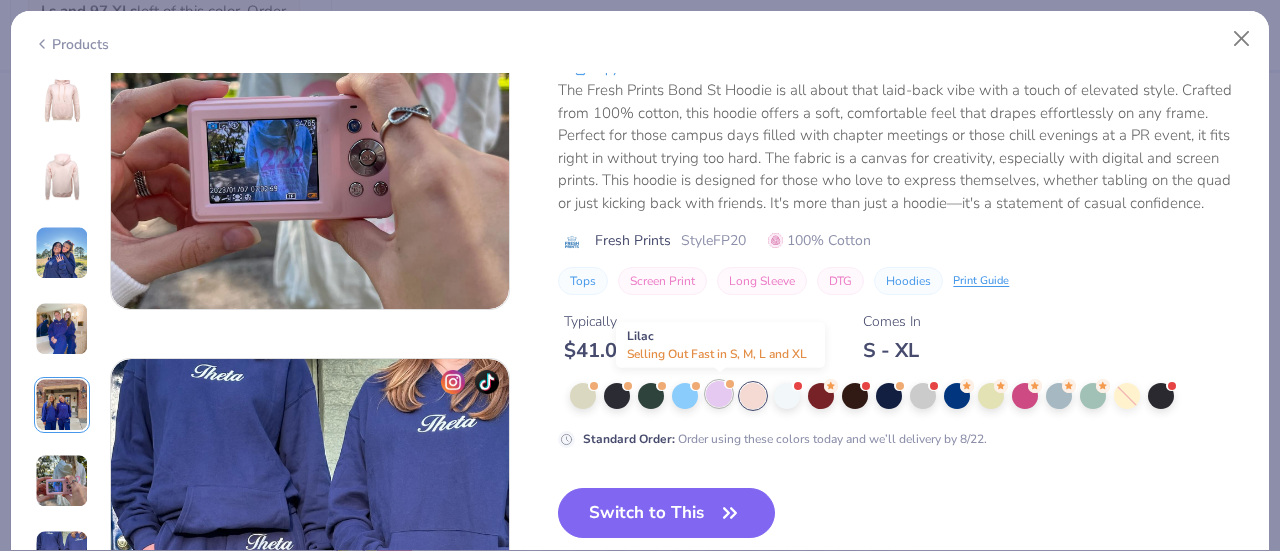 click at bounding box center [719, 394] 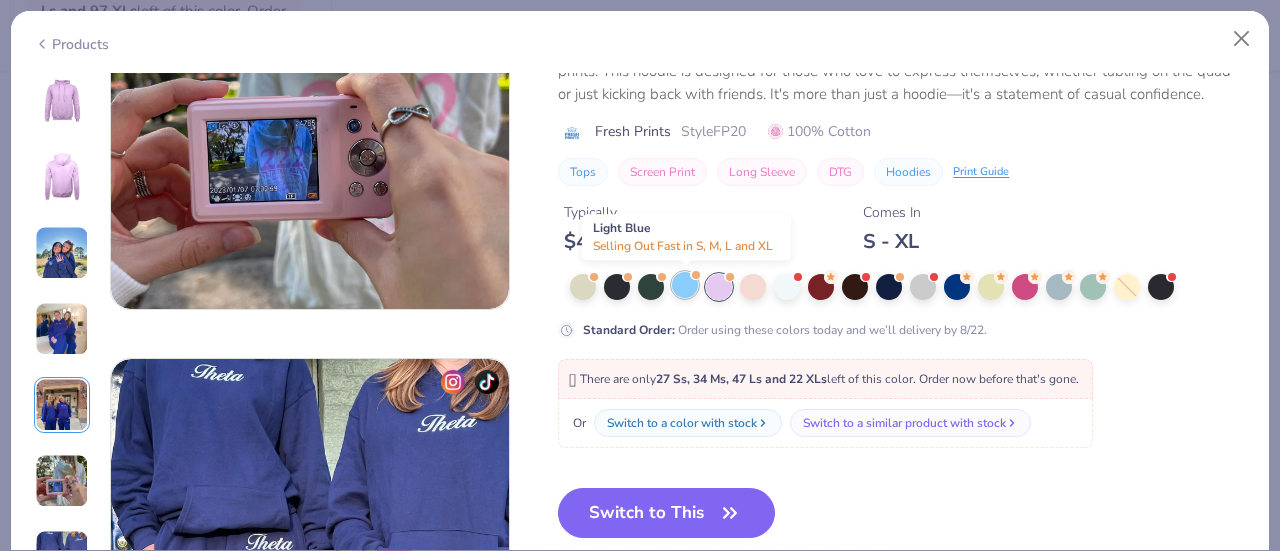 click at bounding box center [685, 285] 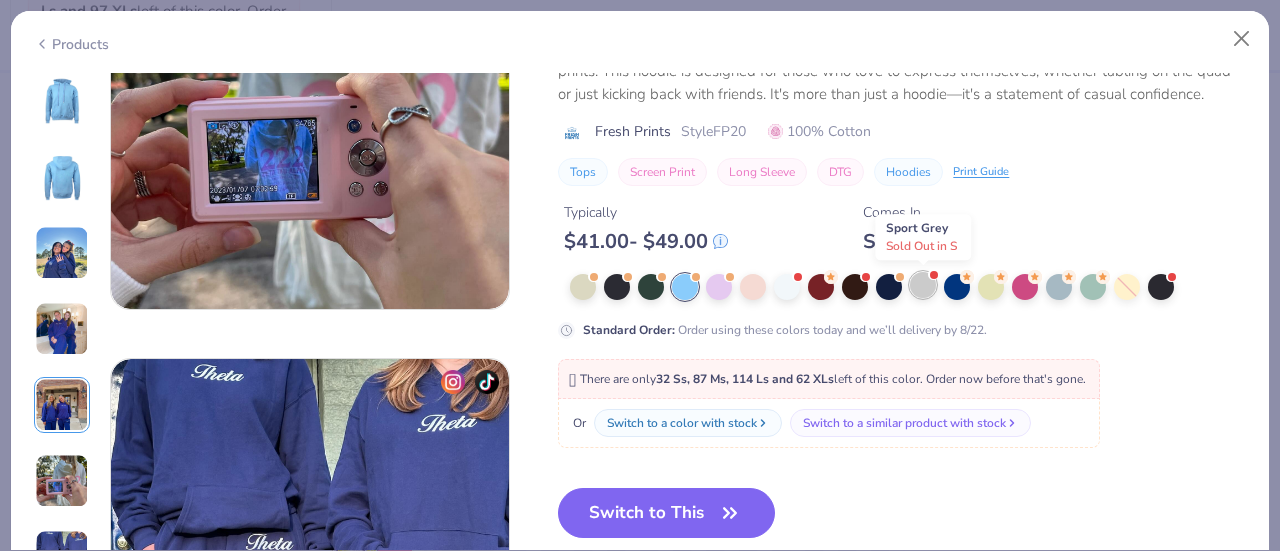 click at bounding box center (923, 285) 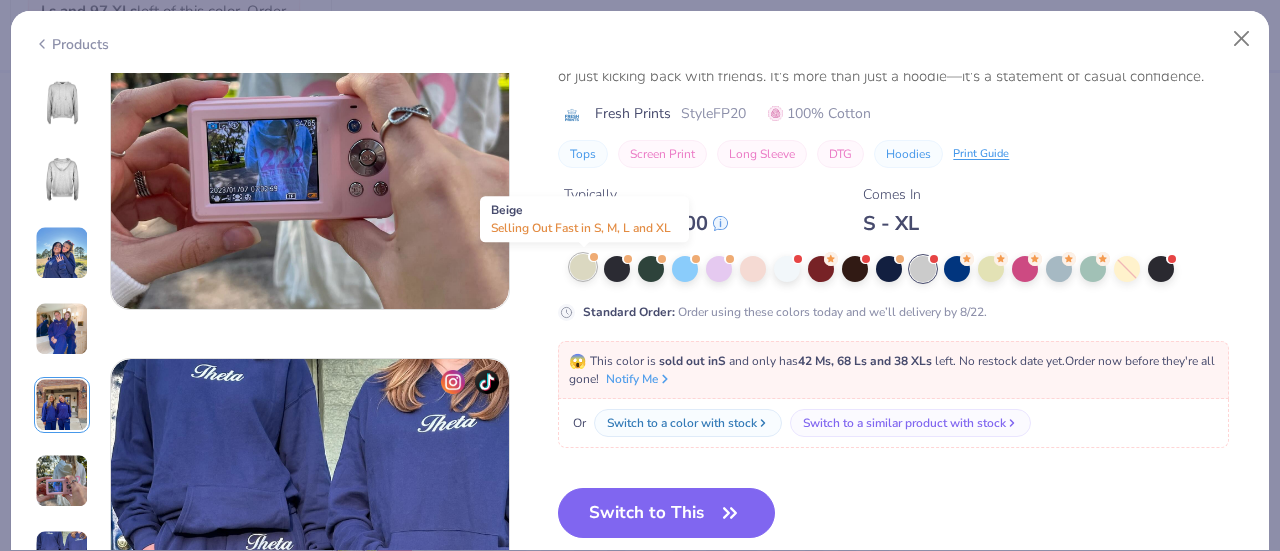 click at bounding box center [583, 267] 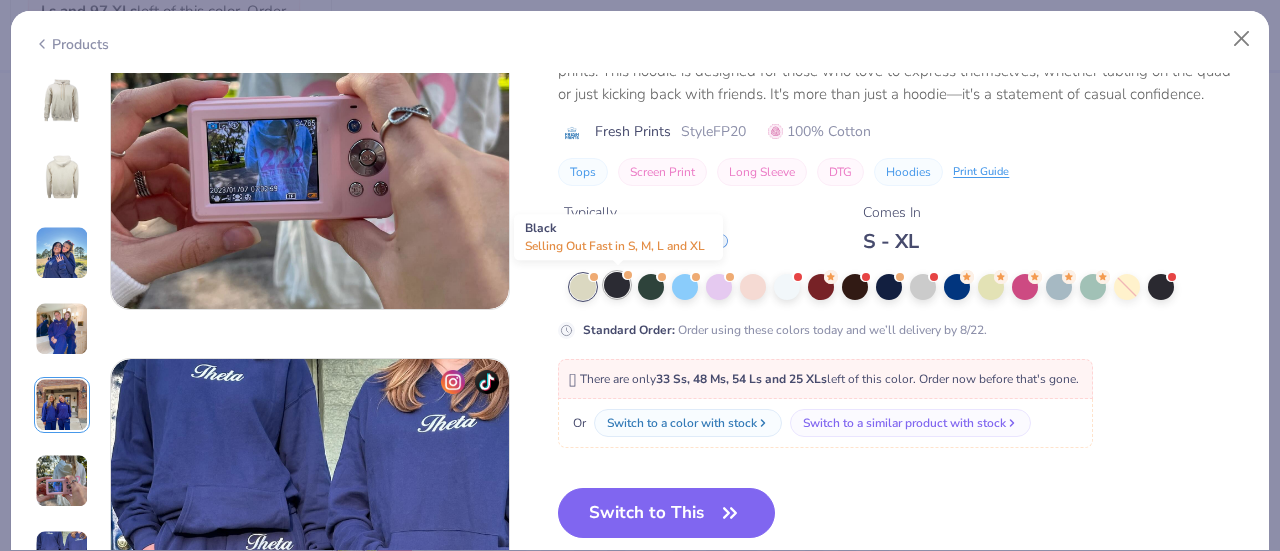 click at bounding box center (617, 285) 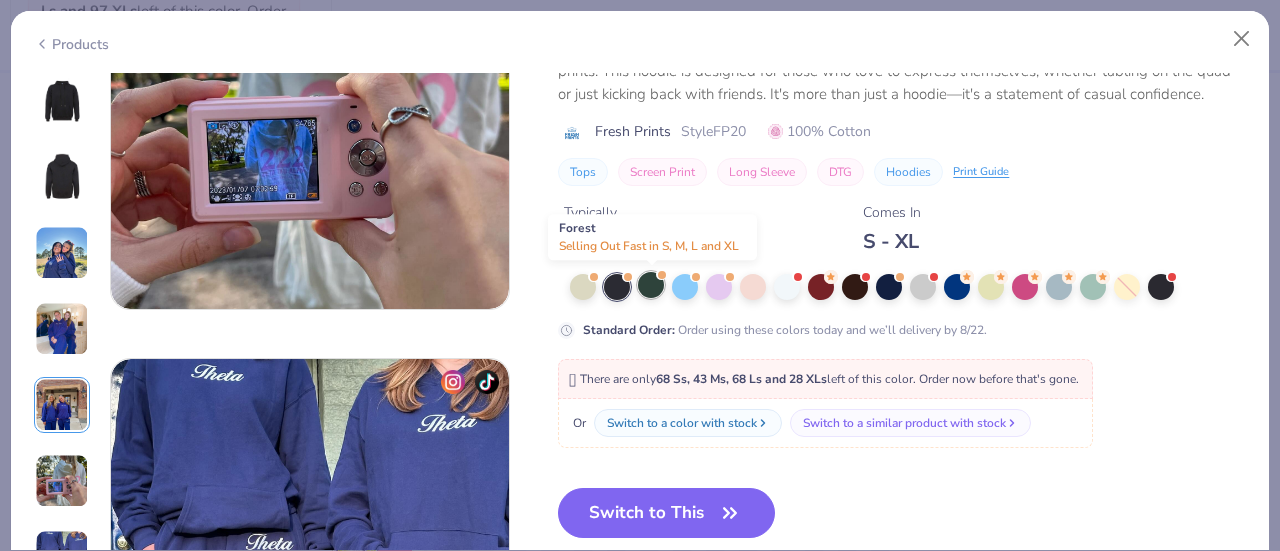 click at bounding box center [651, 285] 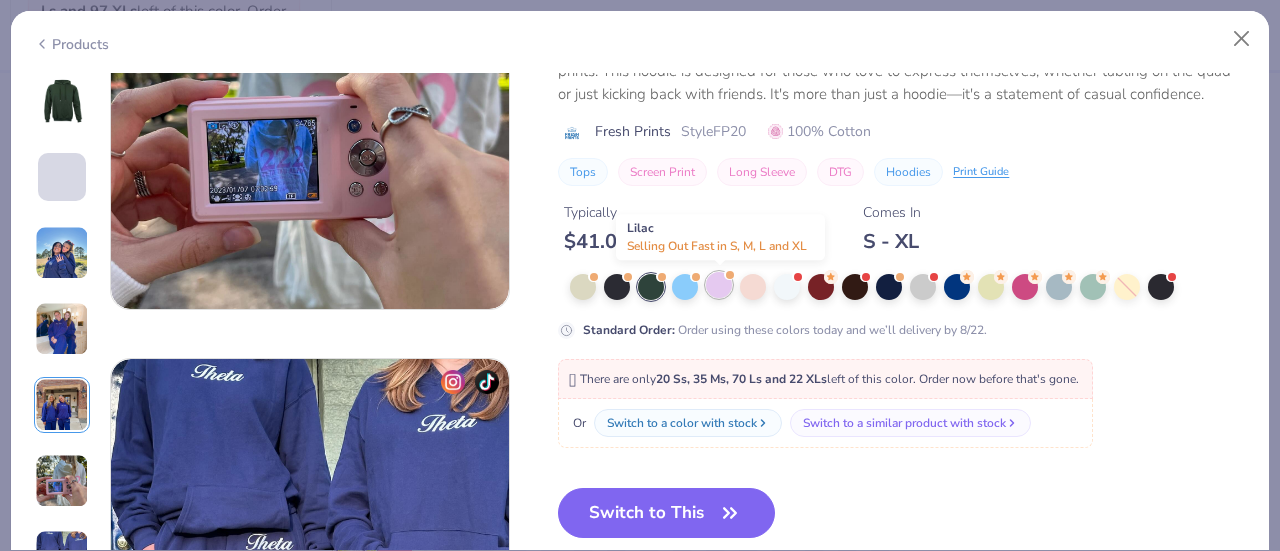 click at bounding box center [719, 285] 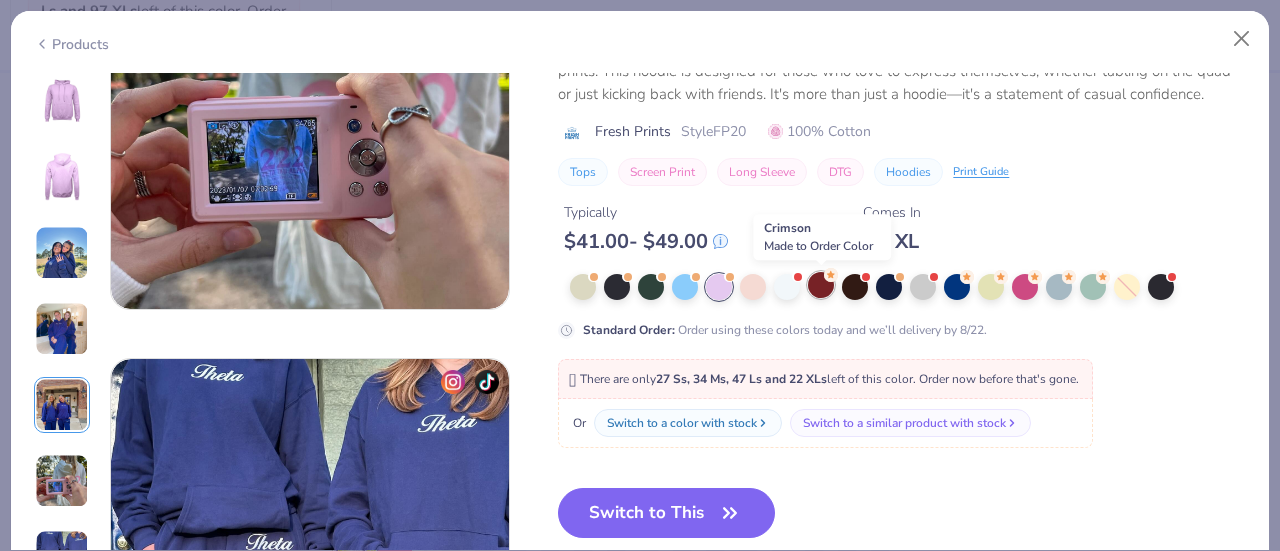 click at bounding box center [821, 285] 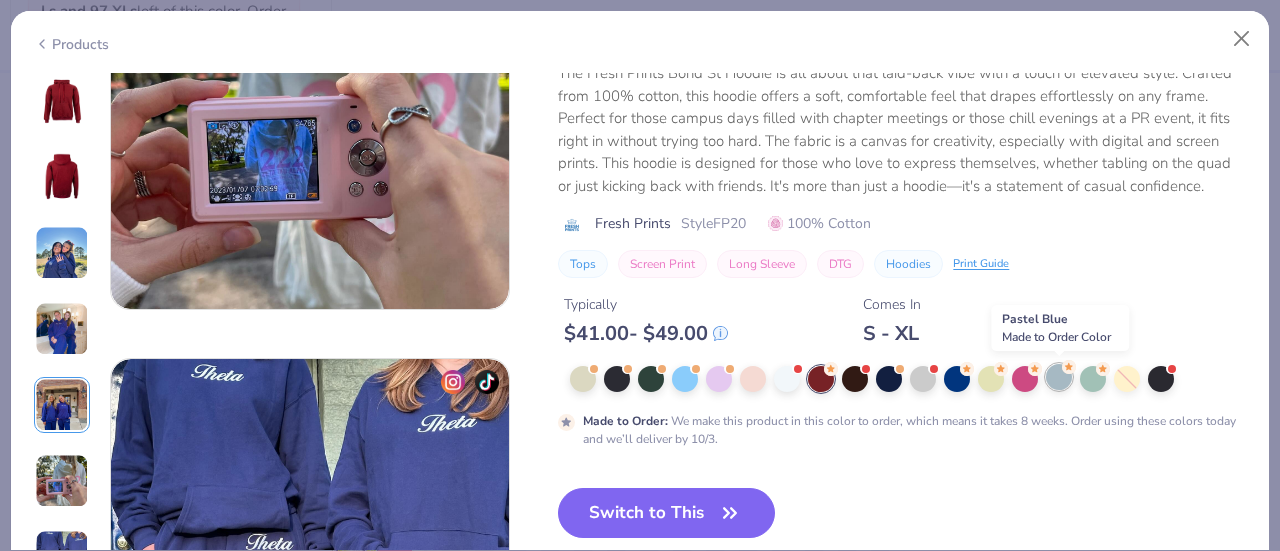 click 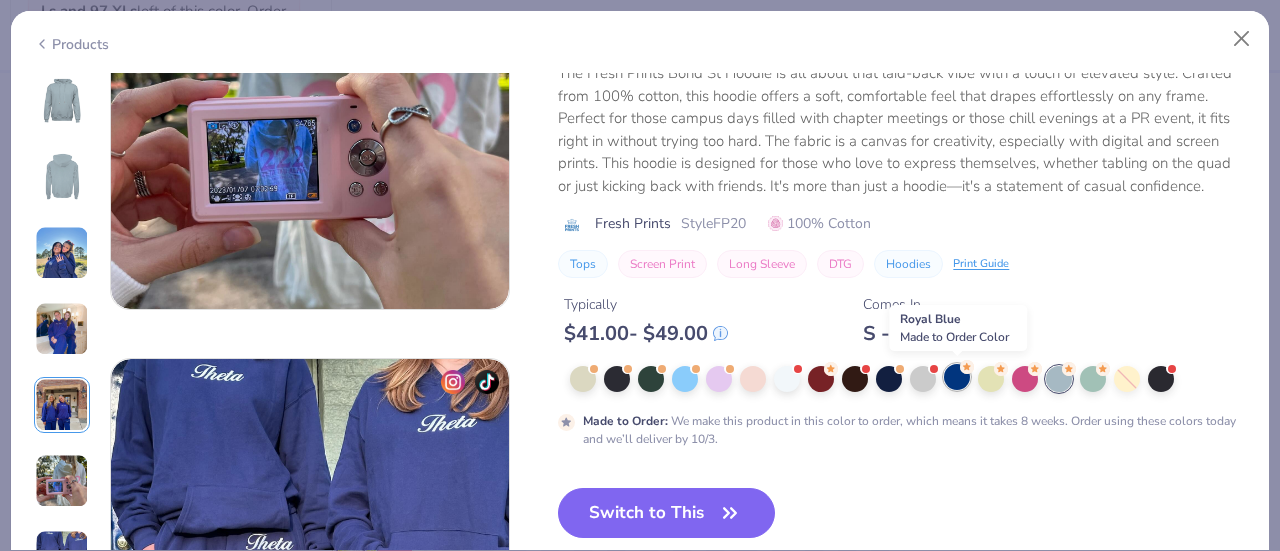 click at bounding box center (957, 377) 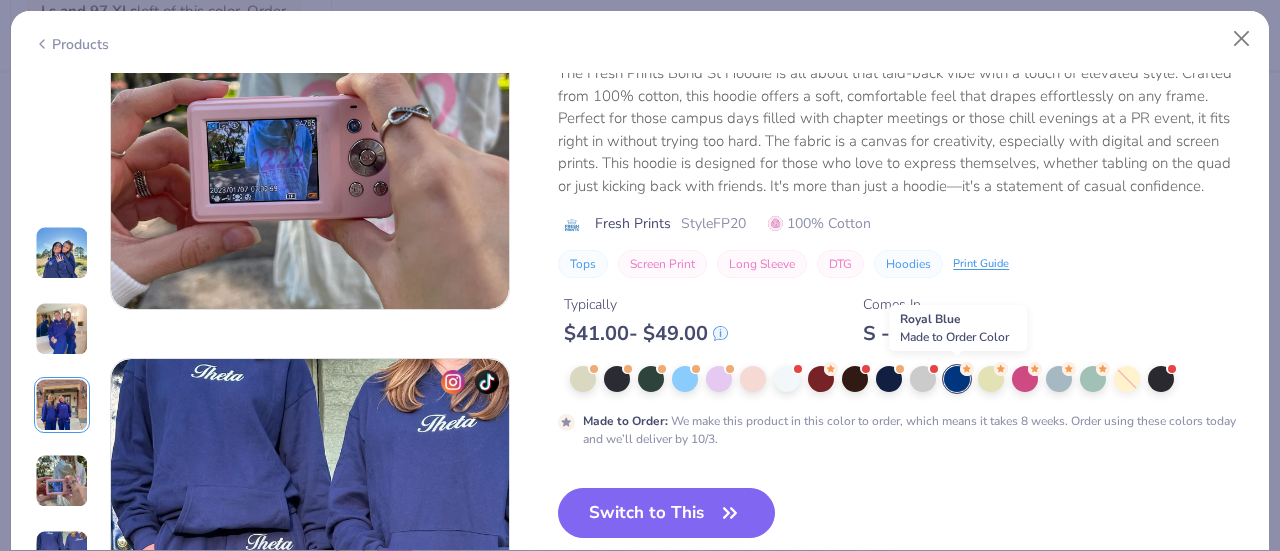 type on "x" 